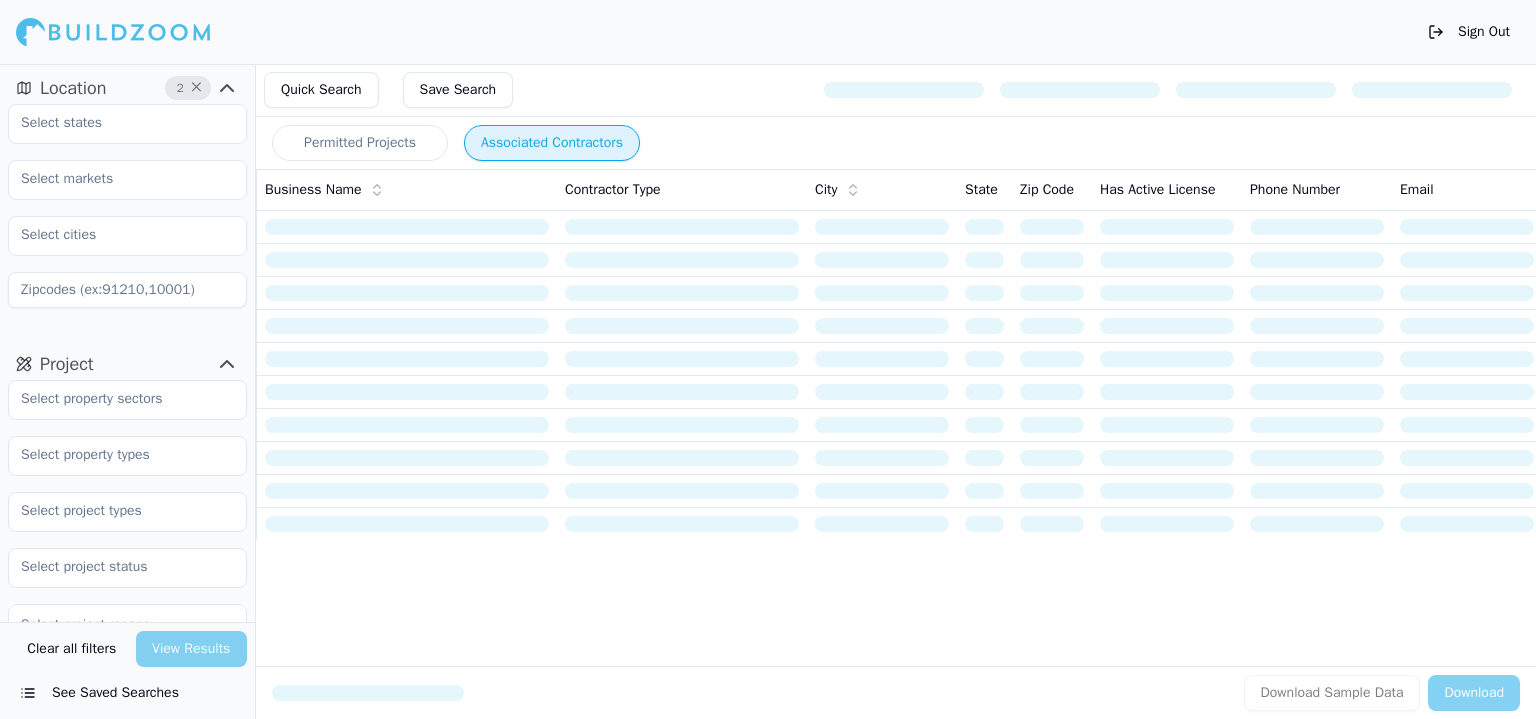 scroll, scrollTop: 0, scrollLeft: 0, axis: both 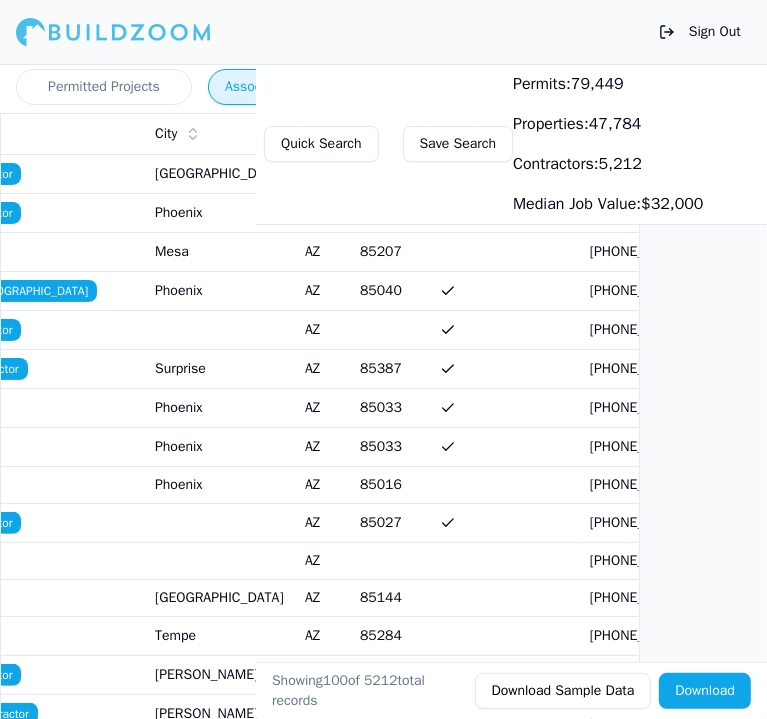 click at bounding box center (507, 368) 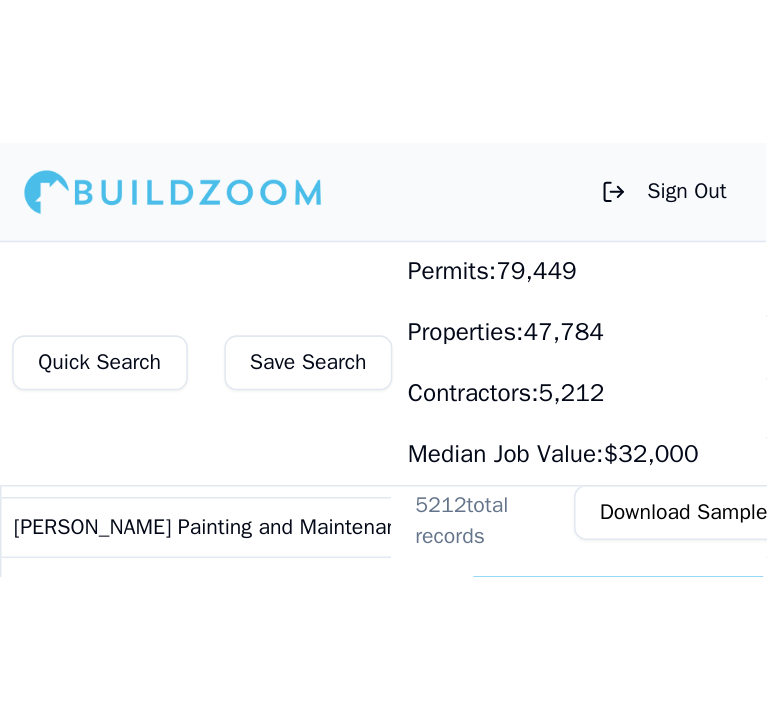 scroll, scrollTop: 0, scrollLeft: 0, axis: both 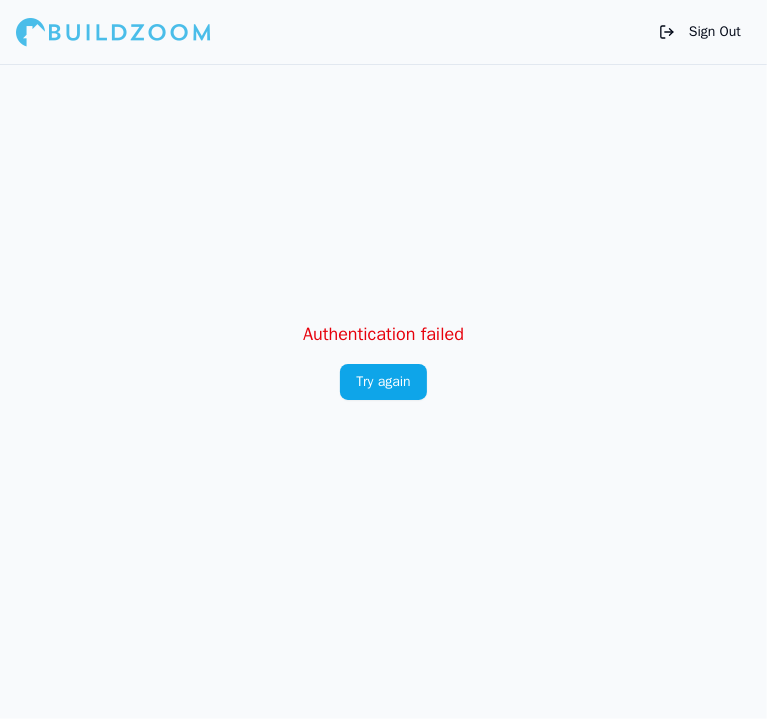 click on "Try again" at bounding box center (383, 382) 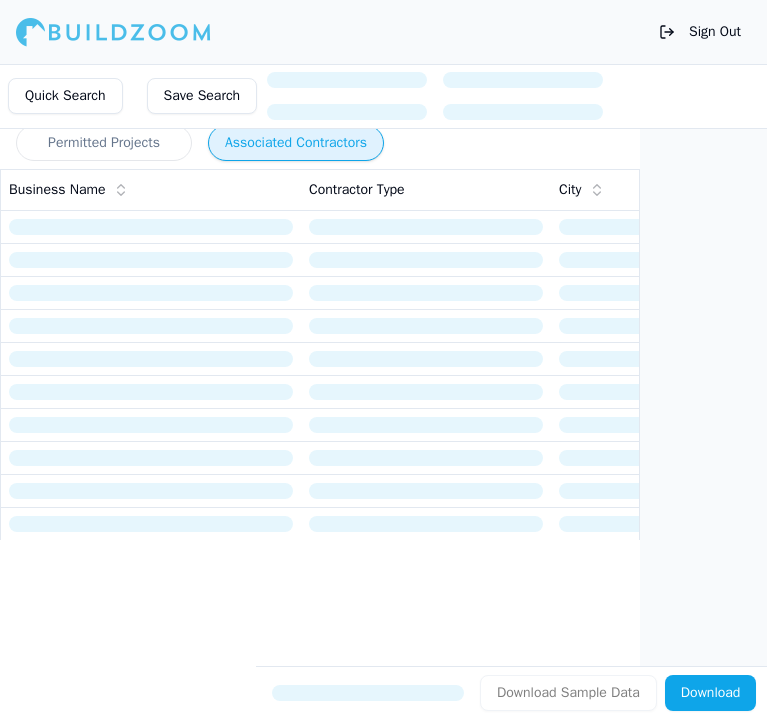 scroll, scrollTop: 0, scrollLeft: 0, axis: both 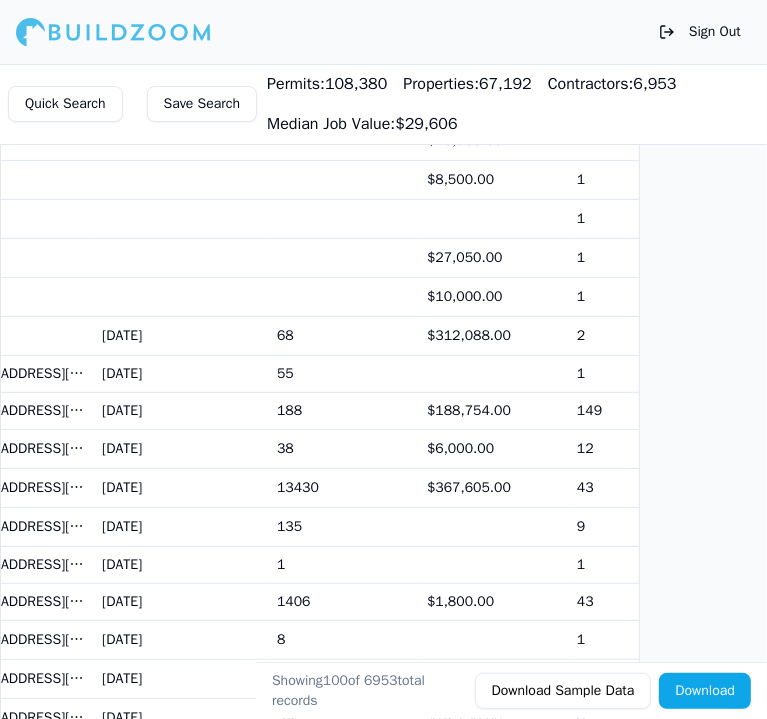 click on "[DATE]" at bounding box center [181, 335] 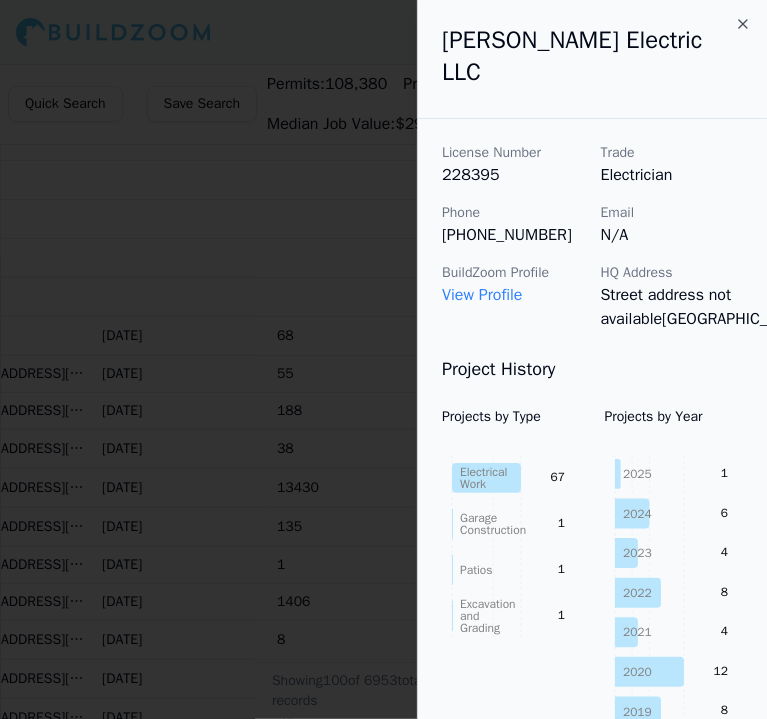 click at bounding box center (383, 359) 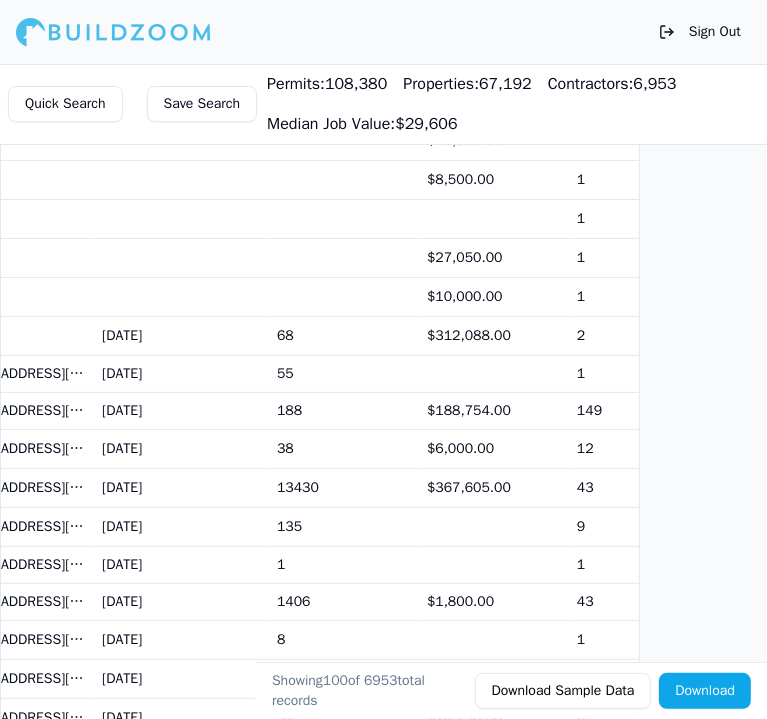 click on "188" at bounding box center [344, 410] 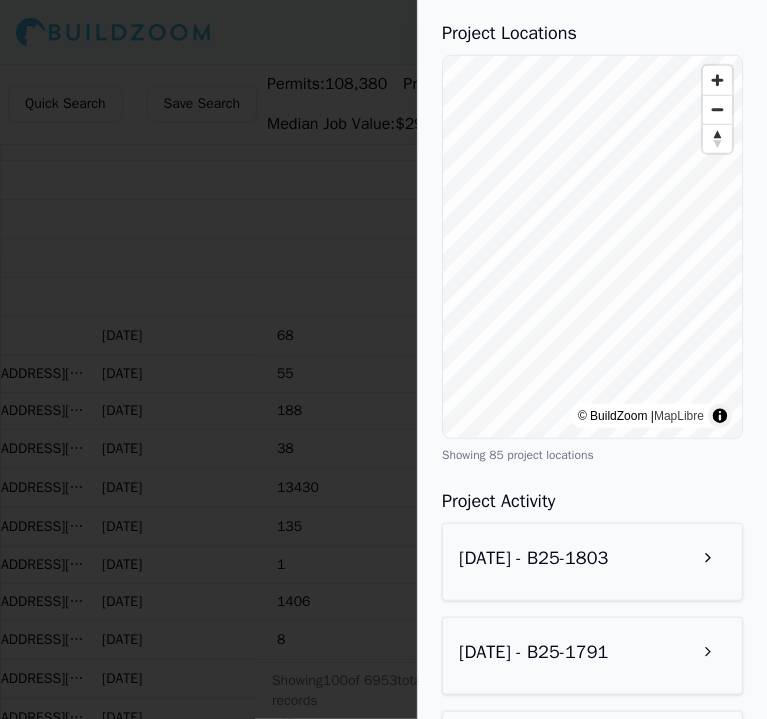 scroll, scrollTop: 760, scrollLeft: 0, axis: vertical 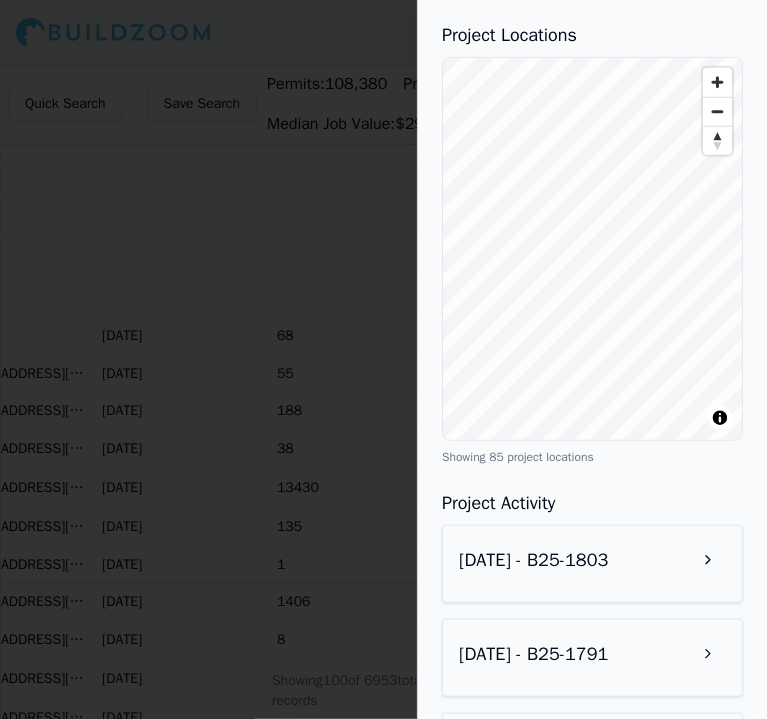 click on "[PERSON_NAME] License Number Not Required Trade N/A Phone [PHONE_NUMBER] Email [EMAIL_ADDRESS][DOMAIN_NAME] BuildZoom Profile View Profile HQ Address Street address not available, City not available, [GEOGRAPHIC_DATA], Zip code not available Project History Projects by Type New Construction Home Addition Electrical Work Commercial Renovation Plumbing 78 5 3 1 1 Projects by Year [DATE] 2024 2023 2017 181 5 1 1 Project Locations © BuildZoom |  MapLibre Showing 85 project locations Project Activity [DATE] - B25-1803 [DATE] - B25-1791 [DATE] - B25-1794 [DATE] - B25-1793 [DATE] - B25-1741 [DATE] - B25-1701 [DATE] - B25-1684 [DATE] - B25-1685 [DATE] - PER25-04426 [DATE] - B25-1668 [DATE] - B25-1664 [DATE] - B25-1666 [DATE] - PER25-04065 [DATE] - B25-1632 [DATE] - PER25-03843 [DATE] - B25-1591 [DATE] - B25-1590 [DATE] - PER25-02900 [DATE] - PER25-03782 [DATE] - PER25-03723 Showing first 20 of  100 Close" at bounding box center (592, 359) 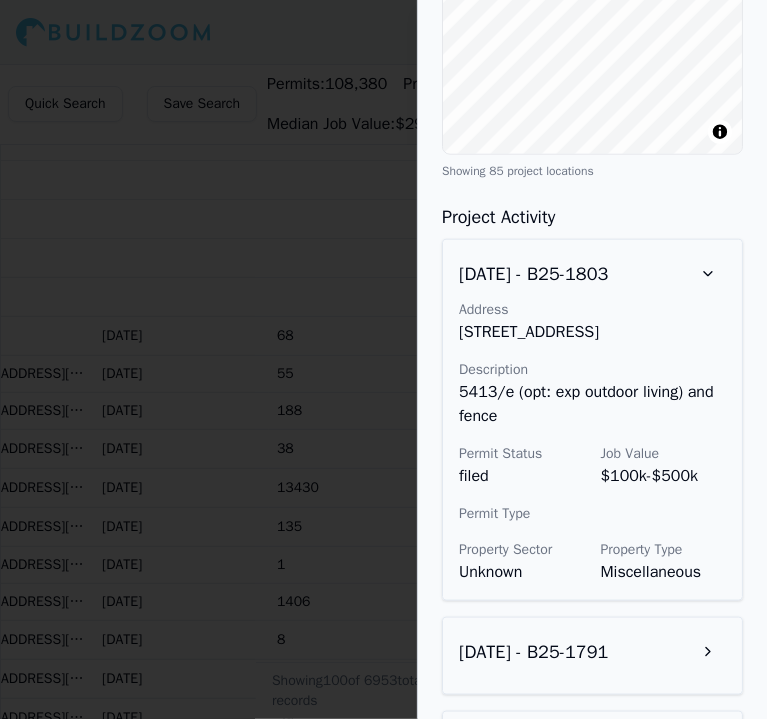 scroll, scrollTop: 1048, scrollLeft: 0, axis: vertical 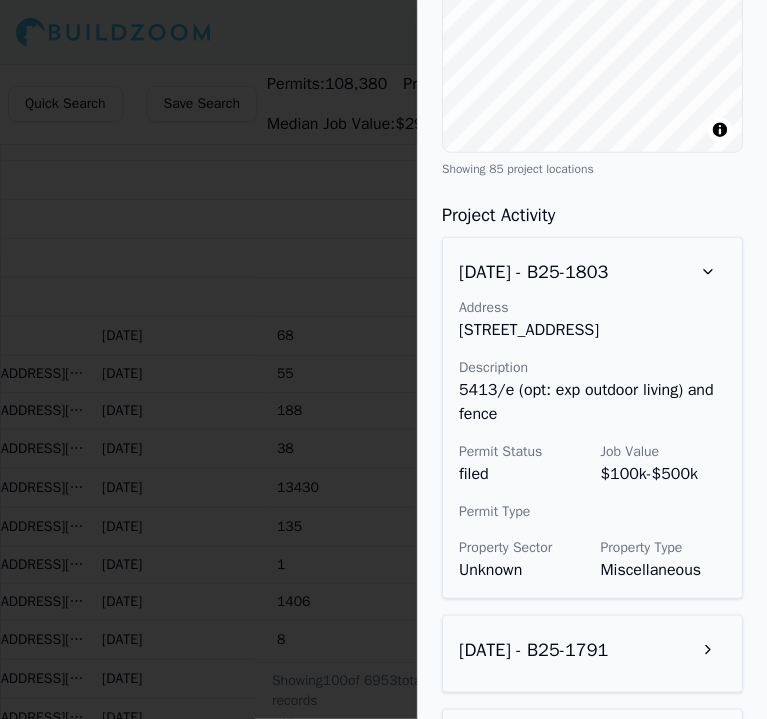 click at bounding box center (708, 650) 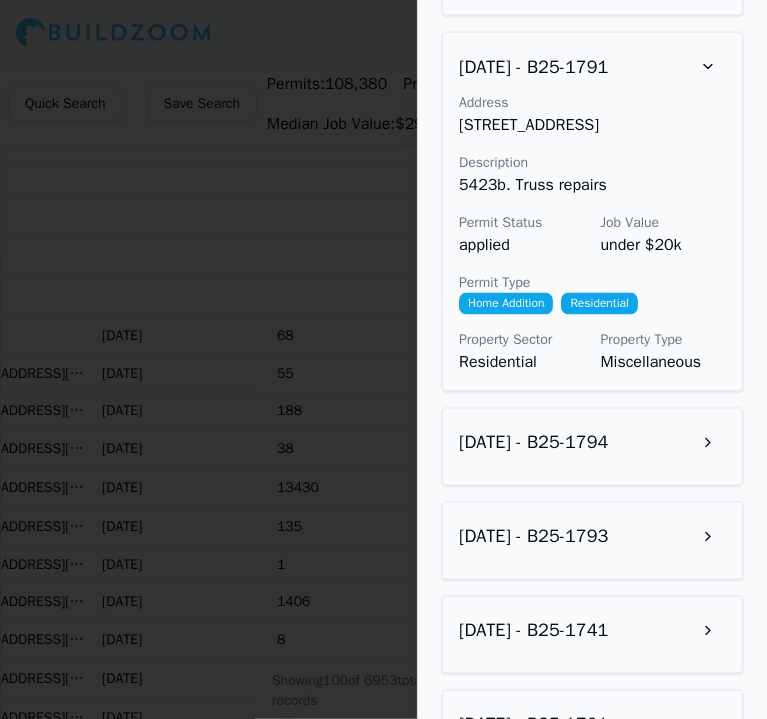 scroll, scrollTop: 1632, scrollLeft: 11, axis: both 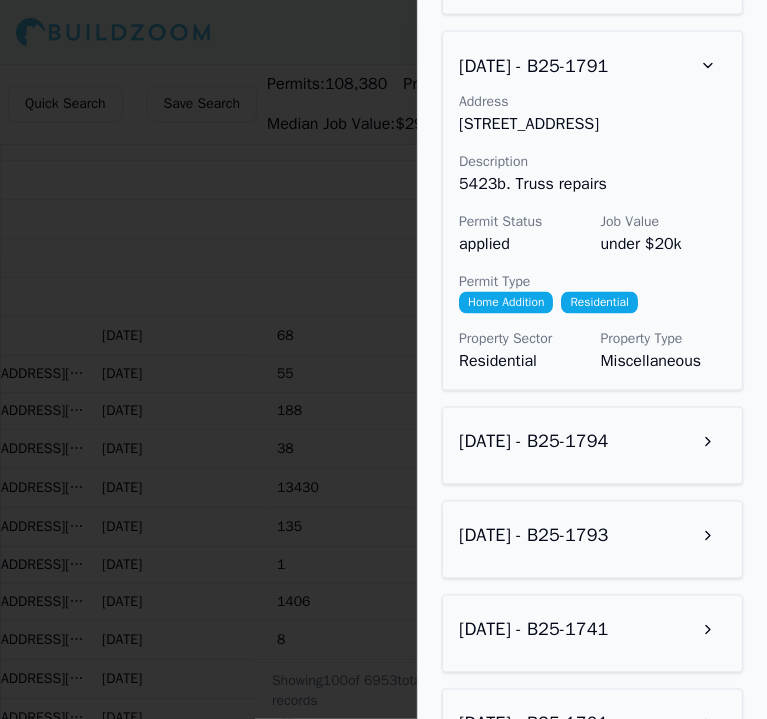 click at bounding box center (708, 442) 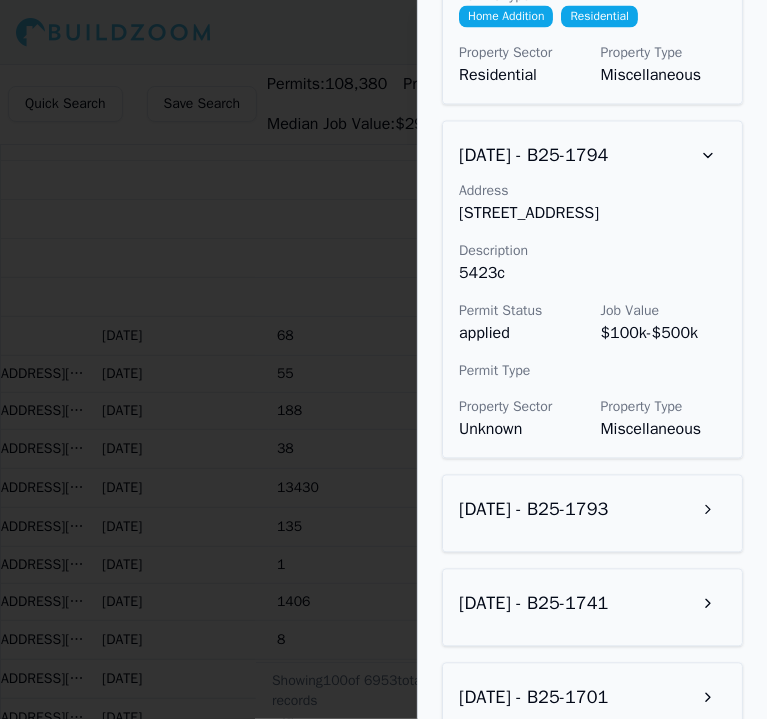 scroll, scrollTop: 1919, scrollLeft: 11, axis: both 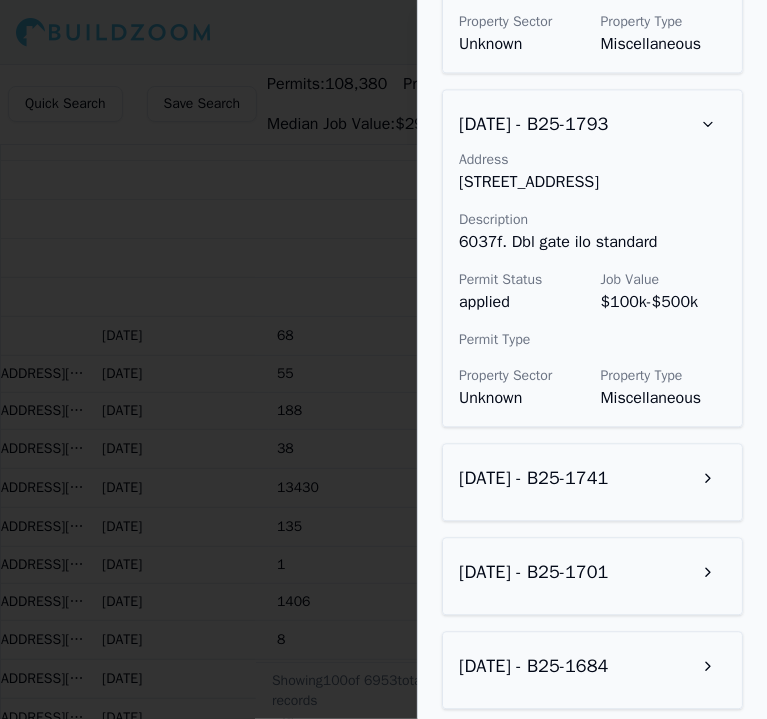 click at bounding box center [383, 359] 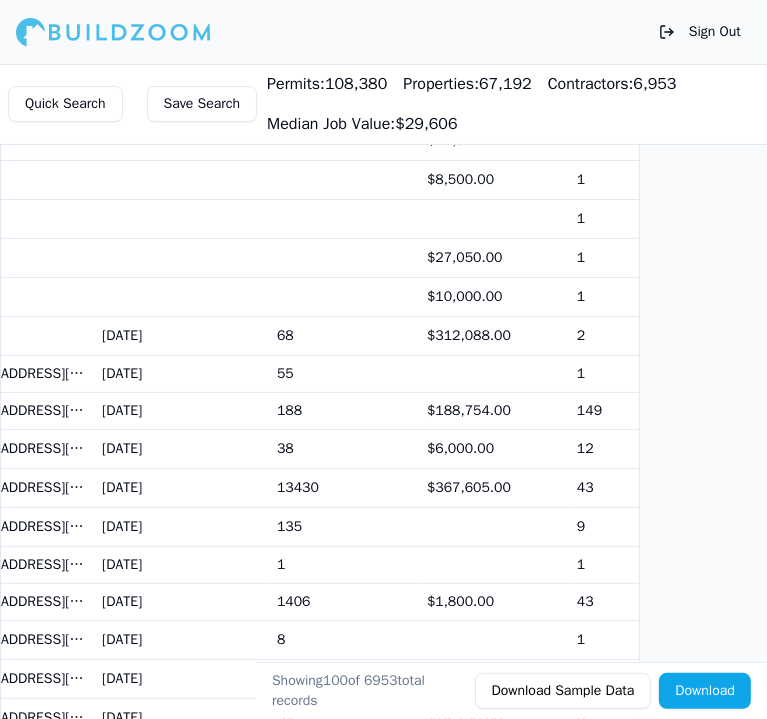 click on "[DATE]" at bounding box center [181, 487] 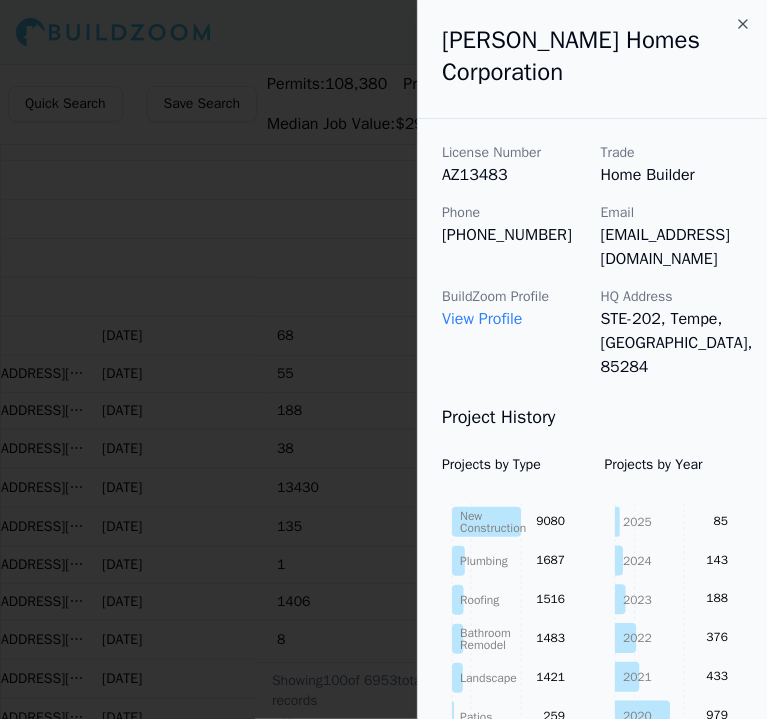 click at bounding box center (383, 359) 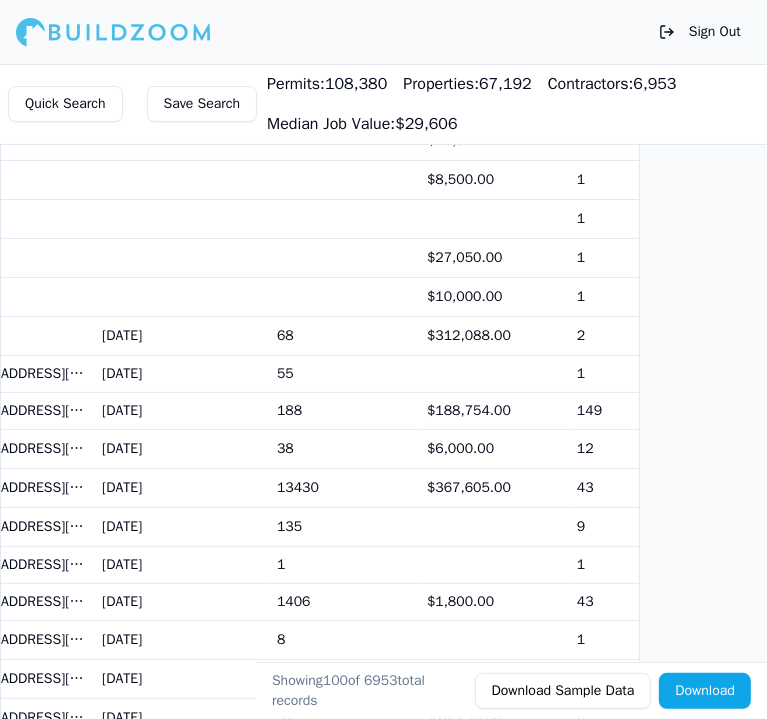 click on "[DATE]" at bounding box center (181, 410) 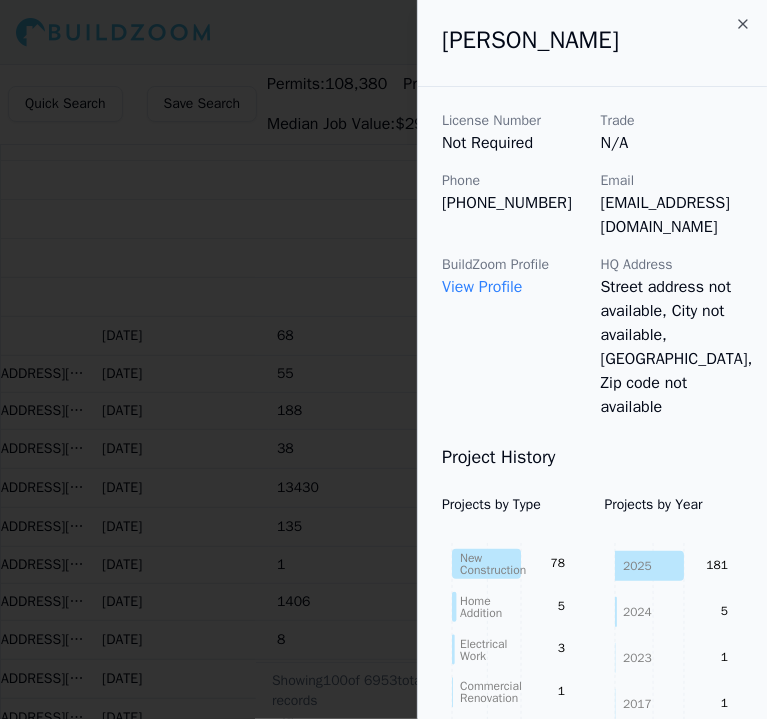 click on "[EMAIL_ADDRESS][DOMAIN_NAME]" at bounding box center (672, 215) 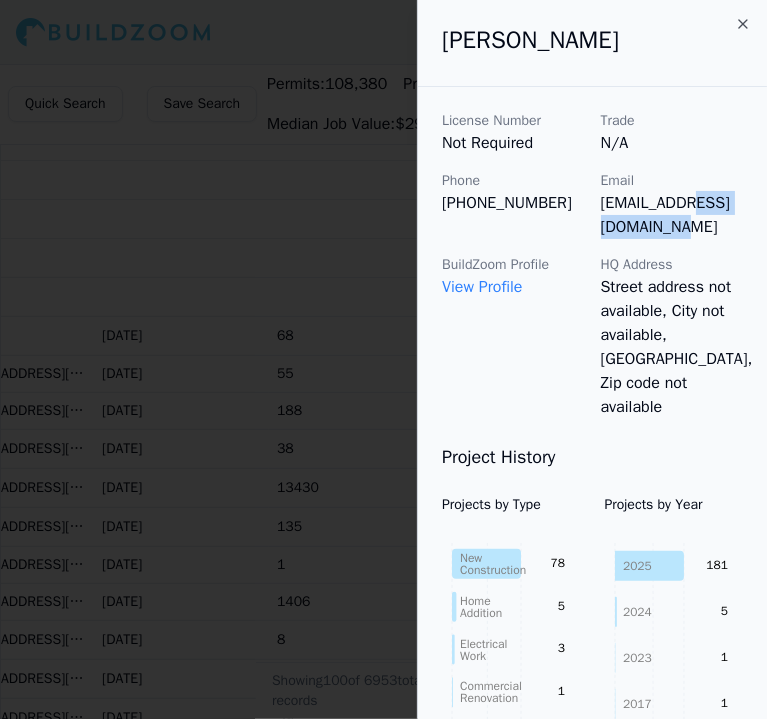 click on "[EMAIL_ADDRESS][DOMAIN_NAME]" at bounding box center [672, 215] 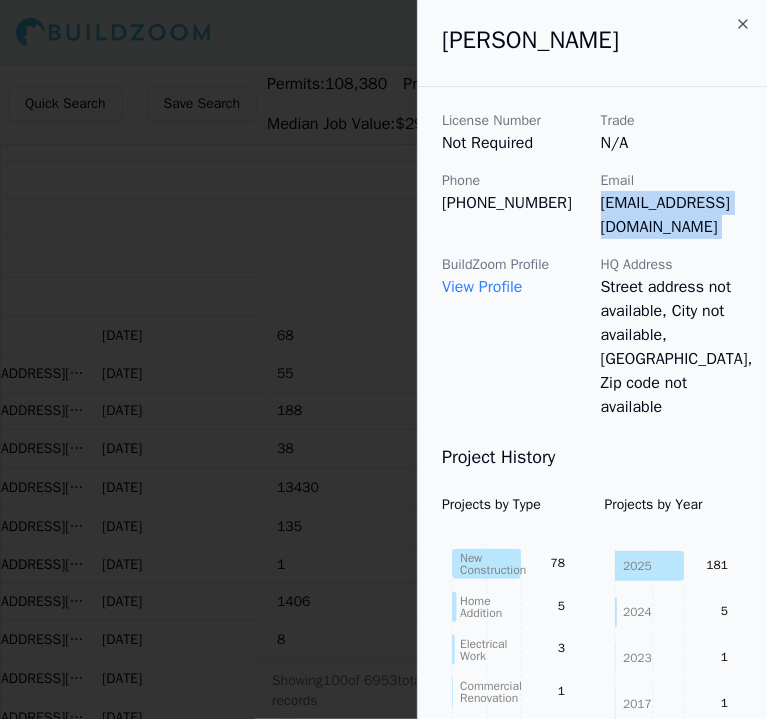 click on "[EMAIL_ADDRESS][DOMAIN_NAME]" at bounding box center (672, 215) 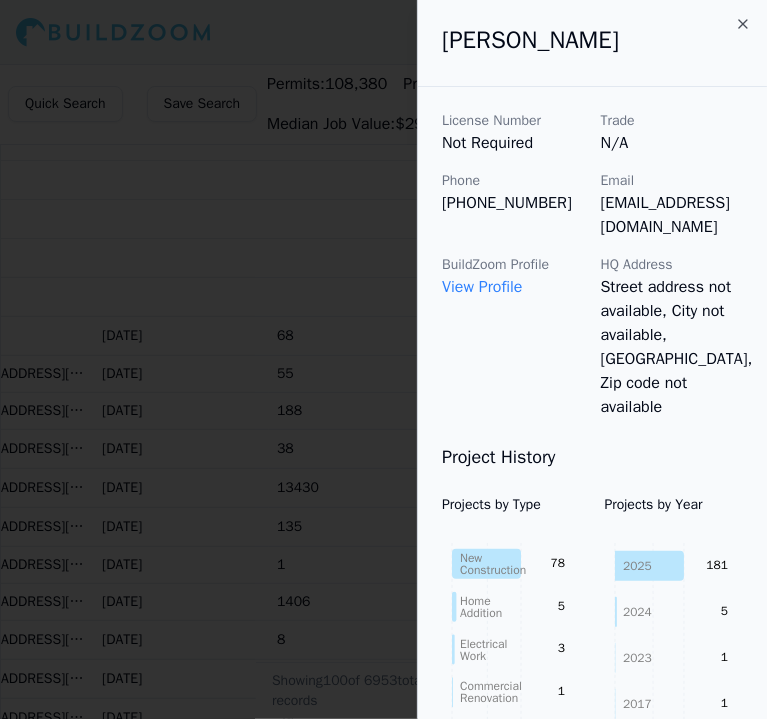 click at bounding box center (383, 359) 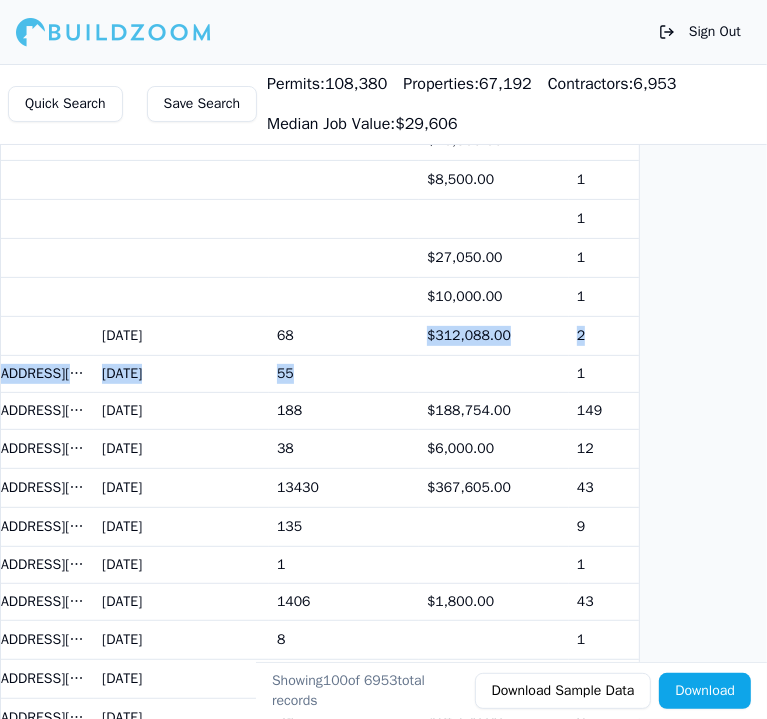 drag, startPoint x: 392, startPoint y: 352, endPoint x: 408, endPoint y: 335, distance: 23.345236 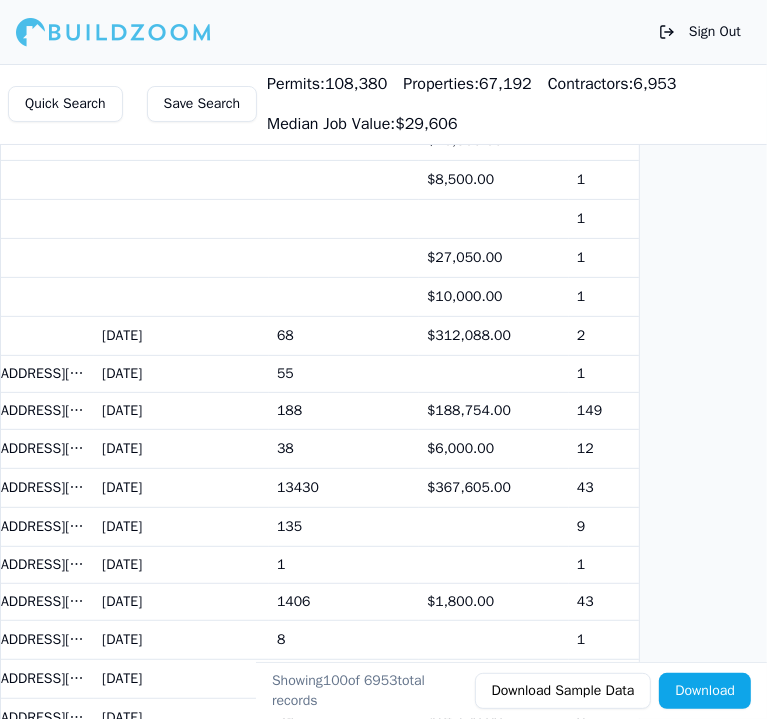 click on "$367,605.00" at bounding box center [494, 487] 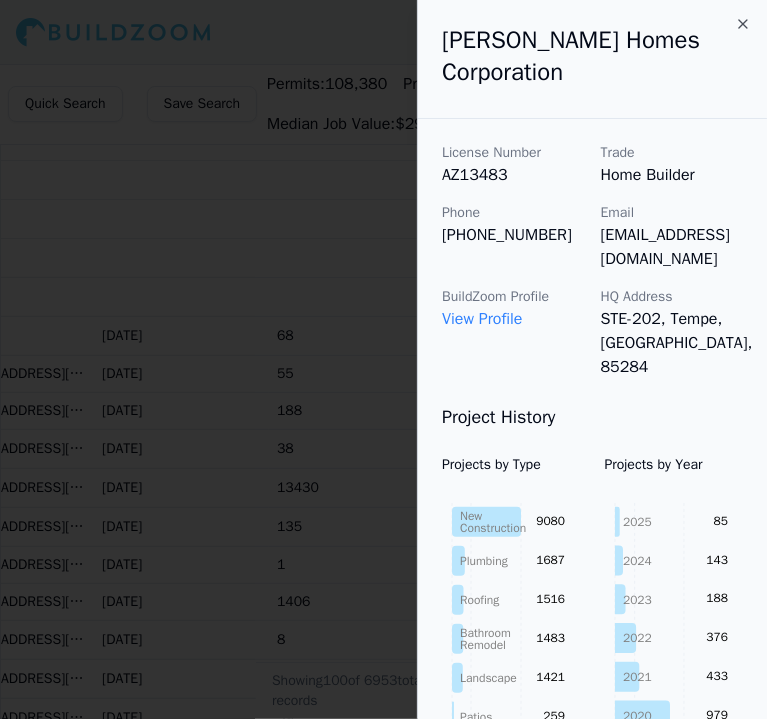 click at bounding box center (383, 359) 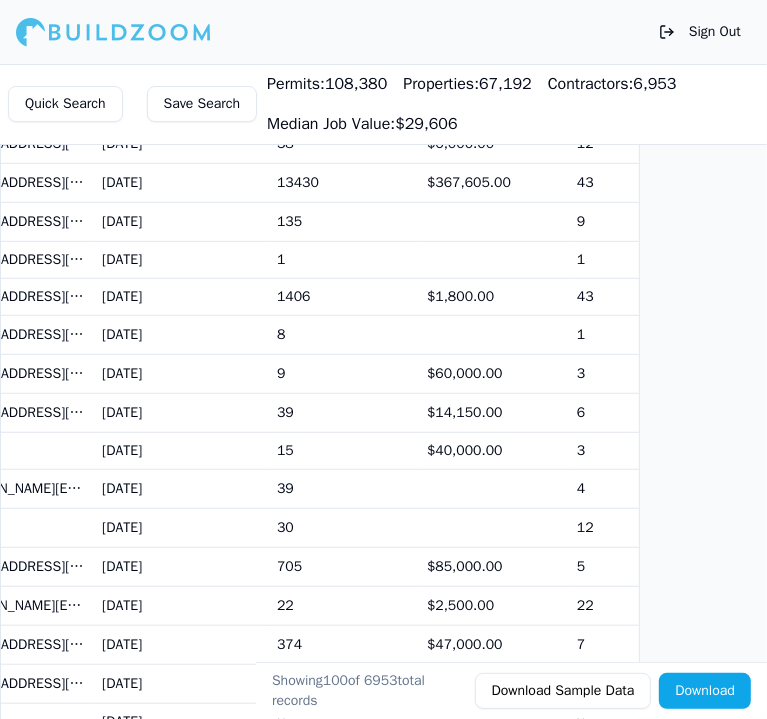 scroll, scrollTop: 588, scrollLeft: 0, axis: vertical 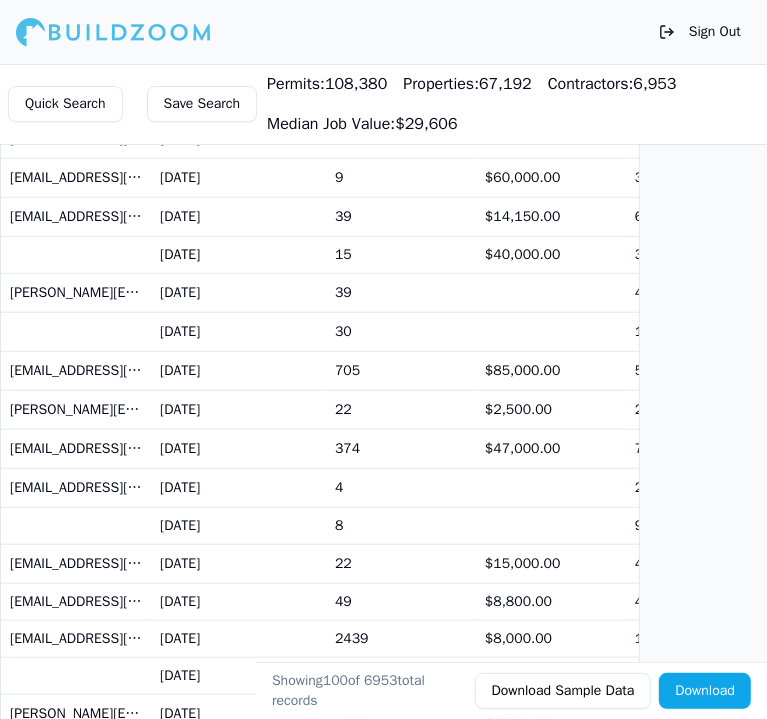 click on "705" at bounding box center [402, 370] 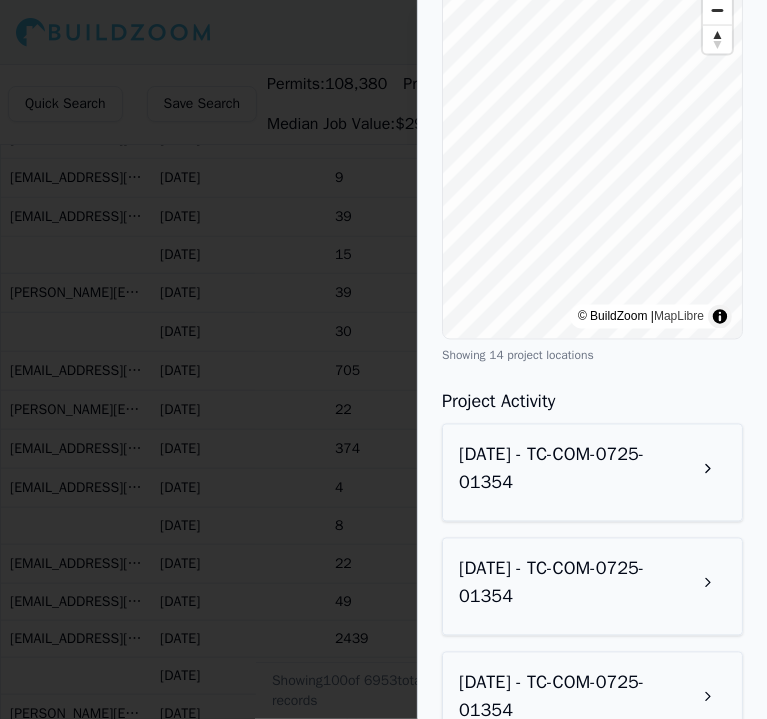 scroll, scrollTop: 1788, scrollLeft: 0, axis: vertical 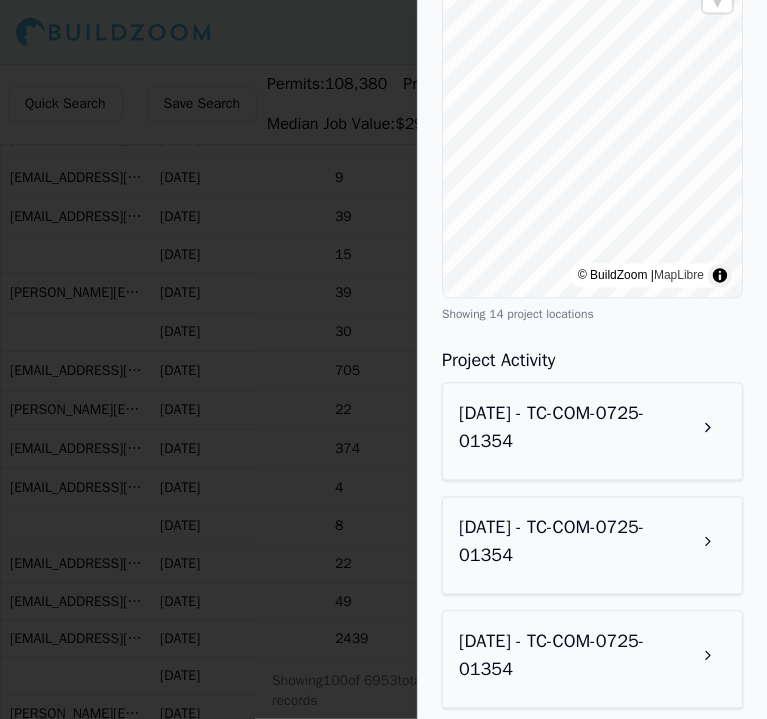 click on "[DATE] - TC-COM-0725-01354" at bounding box center [574, 428] 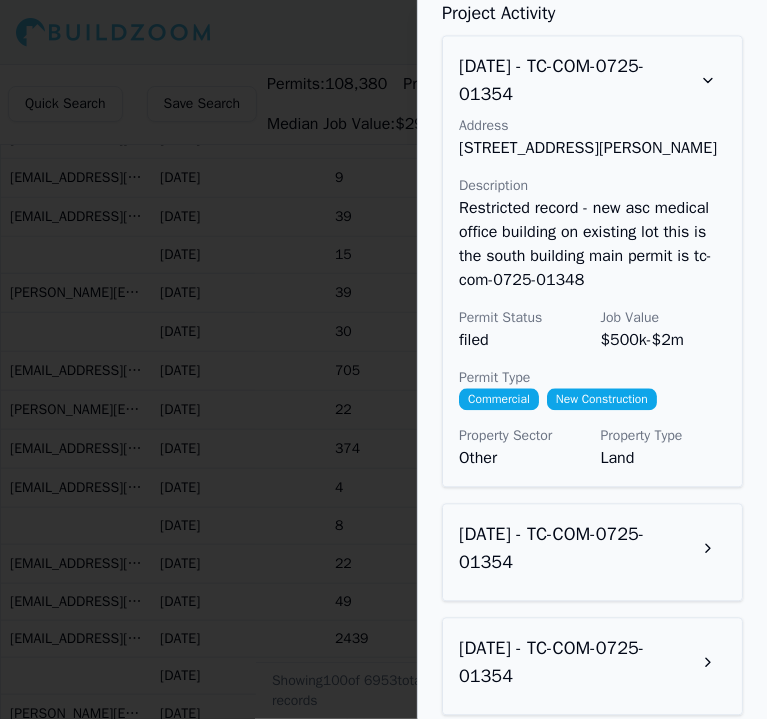 scroll, scrollTop: 2136, scrollLeft: 0, axis: vertical 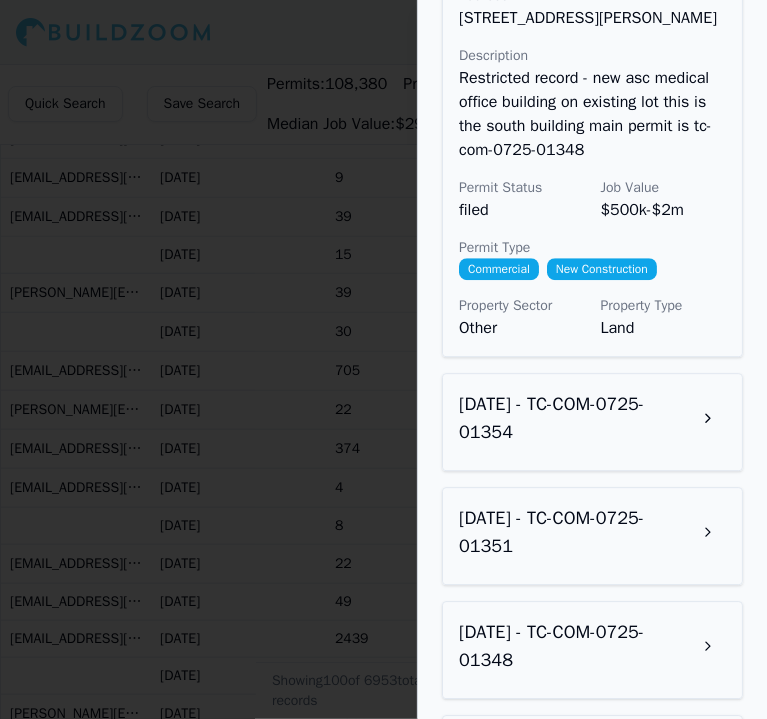 click on "[DATE] - TC-COM-0725-01354" at bounding box center [574, 418] 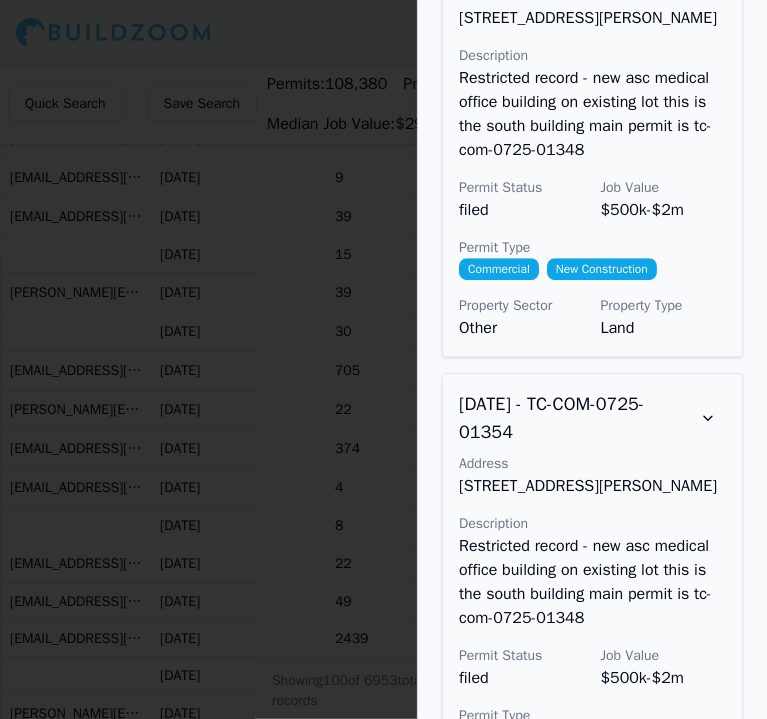 click at bounding box center (383, 359) 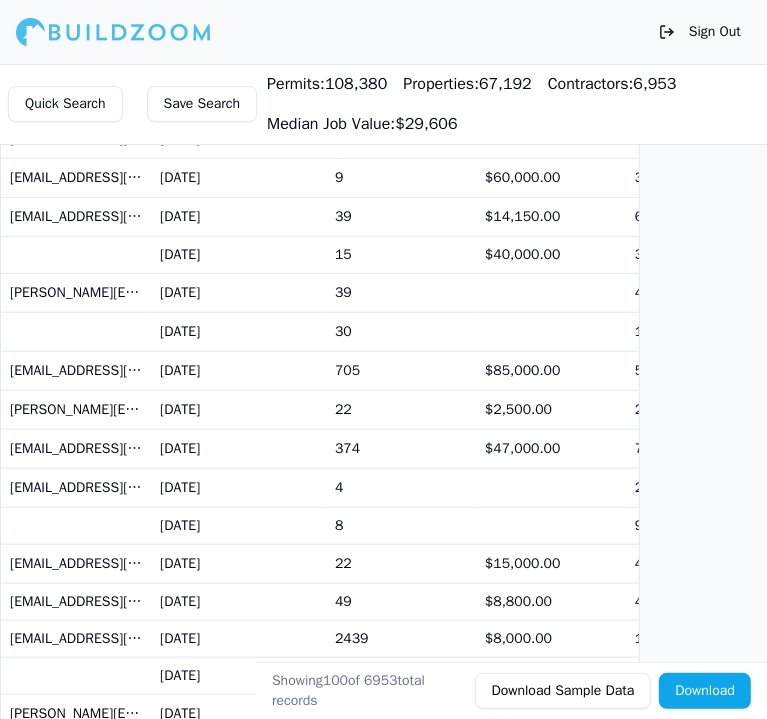 click on "374" at bounding box center (402, 448) 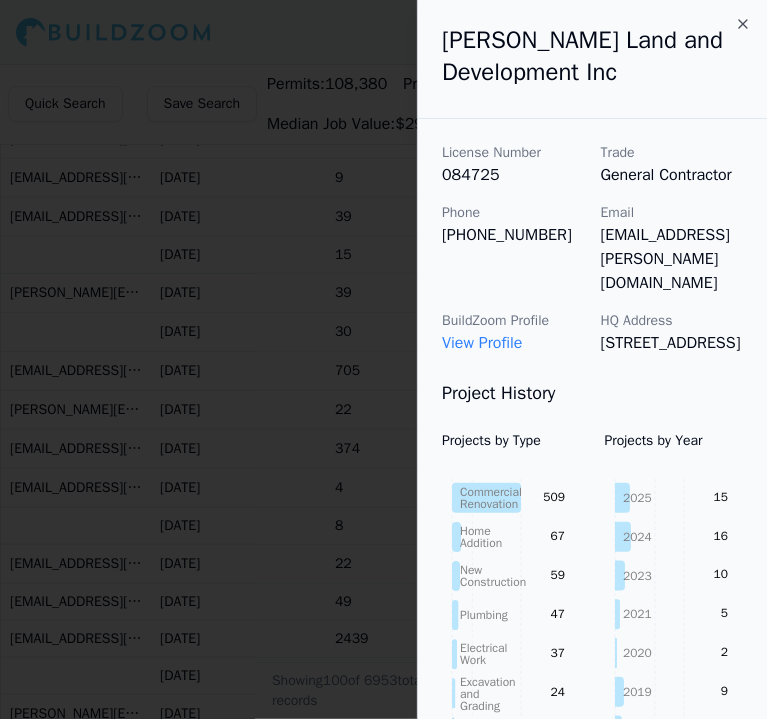 click on "View Profile" at bounding box center [482, 343] 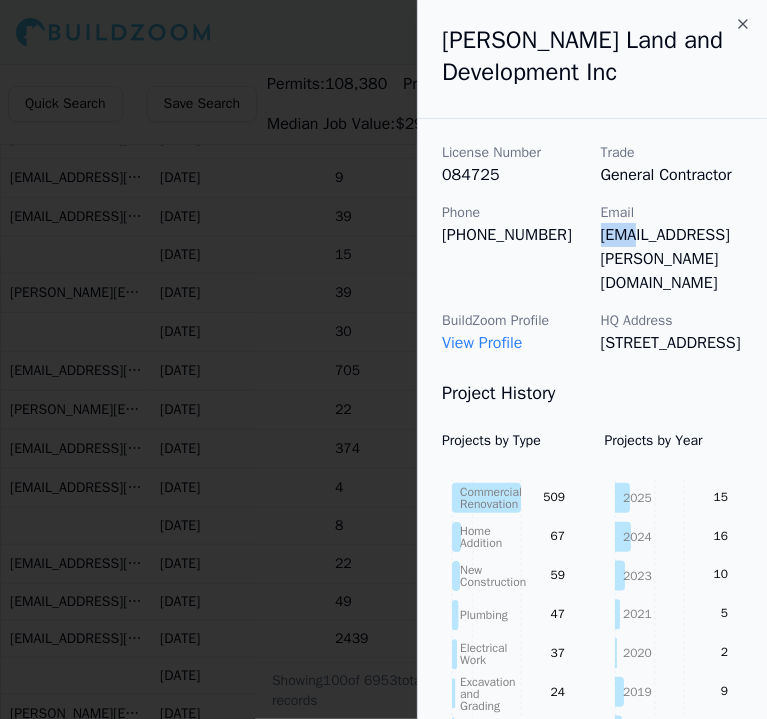 click on "[EMAIL_ADDRESS][PERSON_NAME][DOMAIN_NAME]" at bounding box center [672, 259] 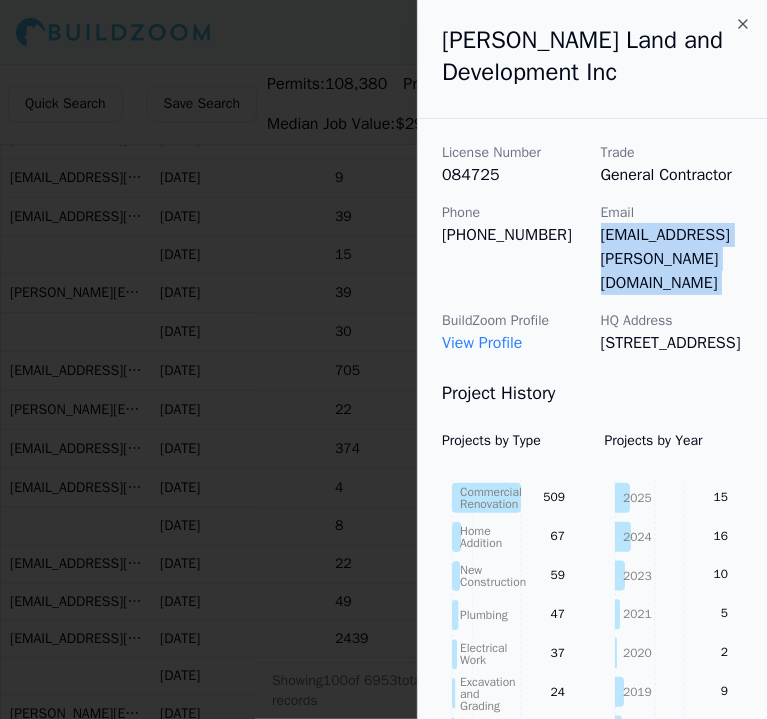 click on "[EMAIL_ADDRESS][PERSON_NAME][DOMAIN_NAME]" at bounding box center [672, 259] 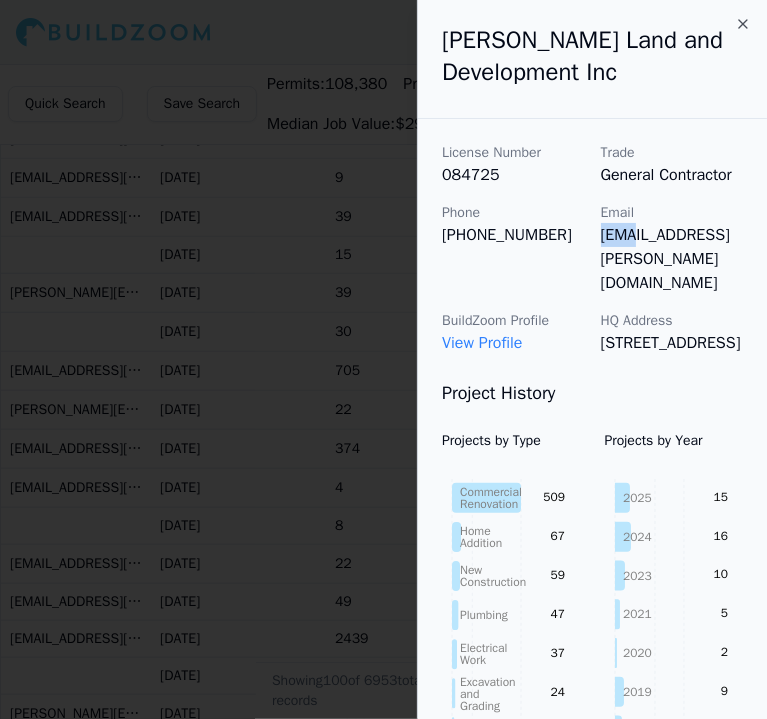 click on "[EMAIL_ADDRESS][PERSON_NAME][DOMAIN_NAME]" at bounding box center [672, 259] 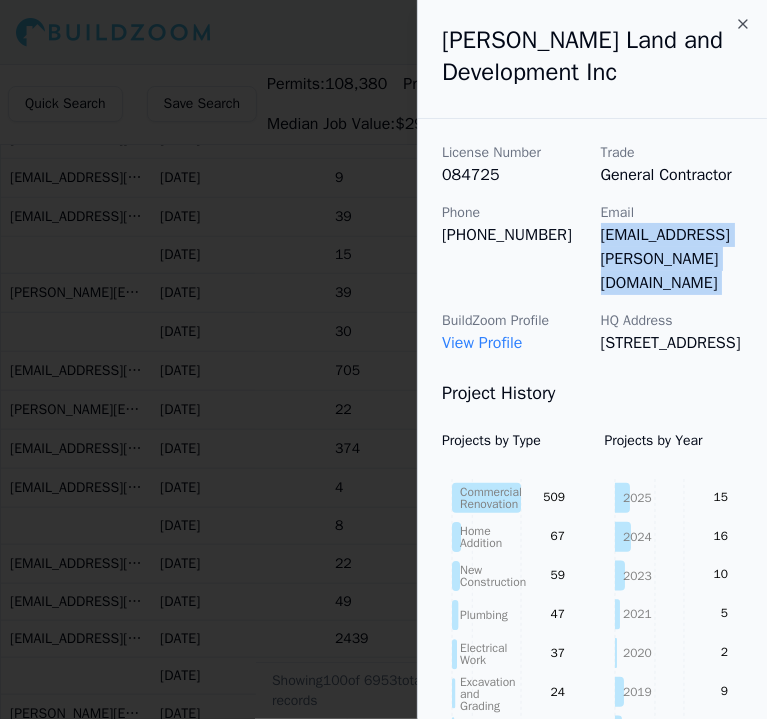 click on "[EMAIL_ADDRESS][PERSON_NAME][DOMAIN_NAME]" at bounding box center (672, 259) 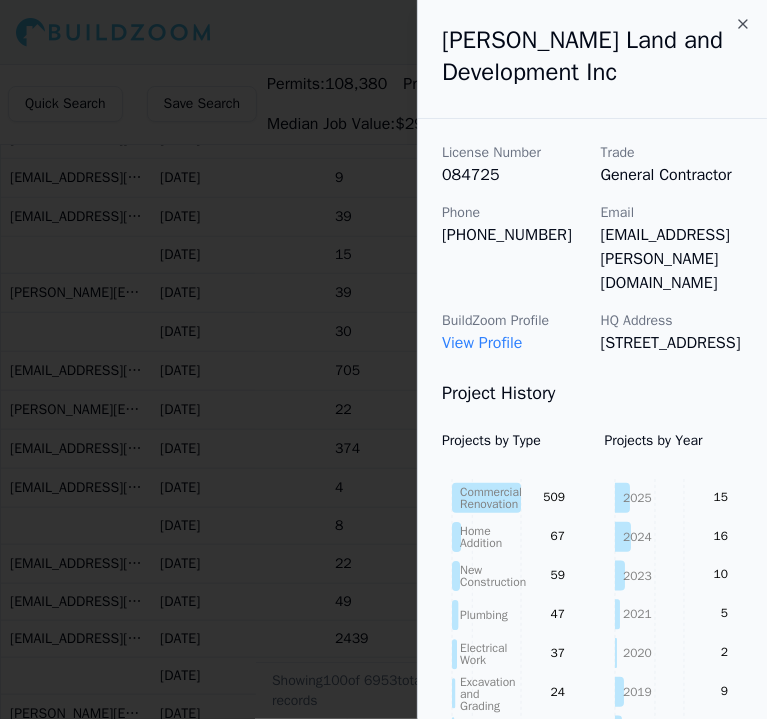 click at bounding box center (383, 359) 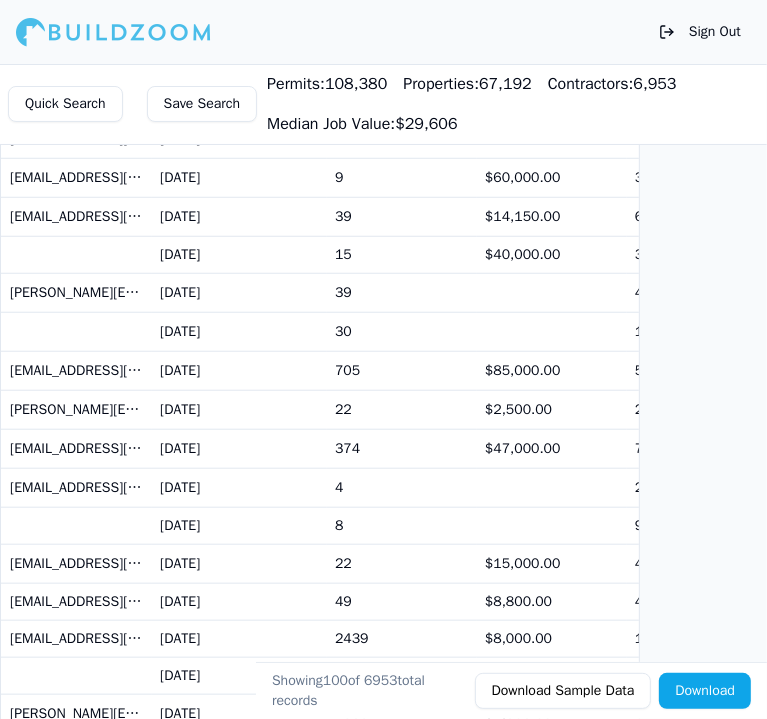 click on "374" at bounding box center [402, 448] 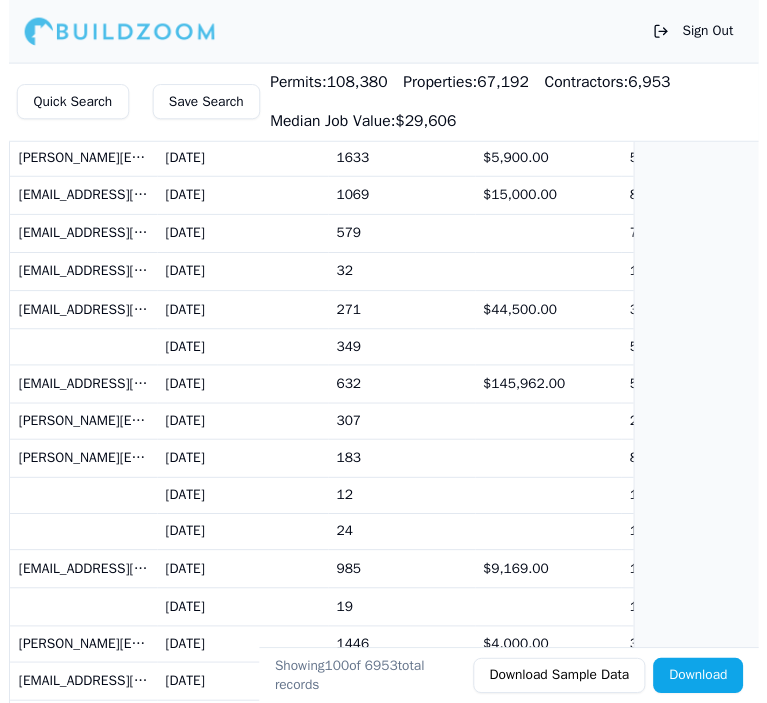 scroll, scrollTop: 1719, scrollLeft: 0, axis: vertical 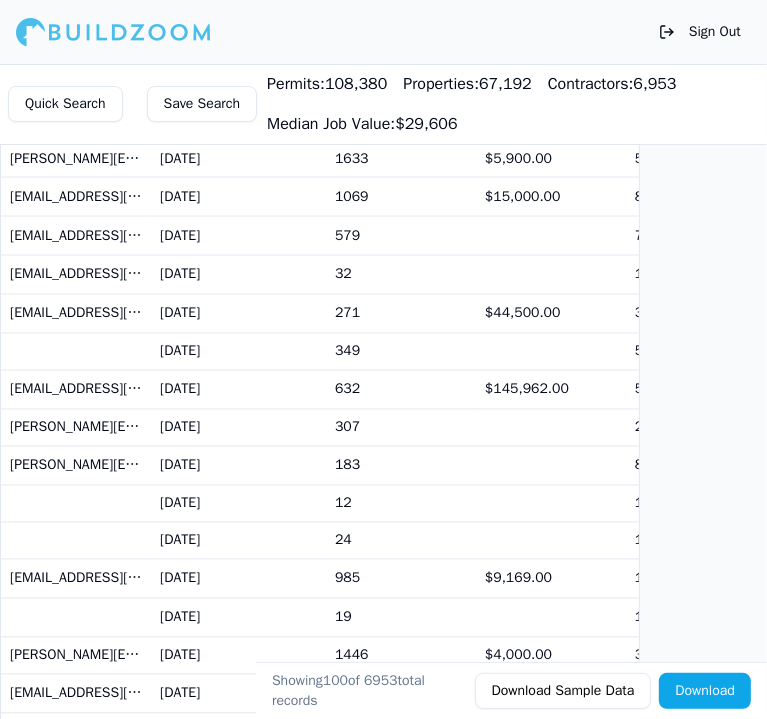click on "632" at bounding box center (402, 389) 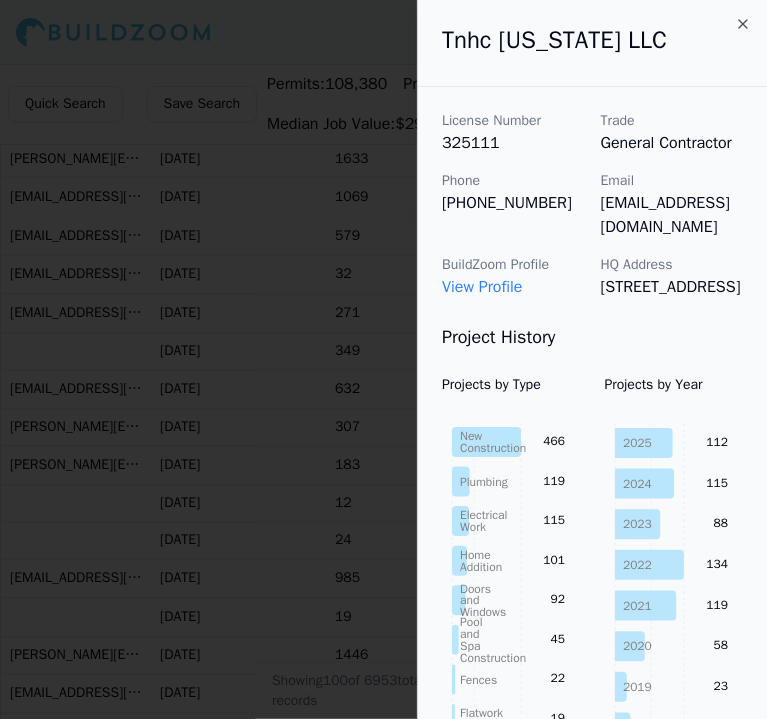 click on "View Profile" at bounding box center (482, 287) 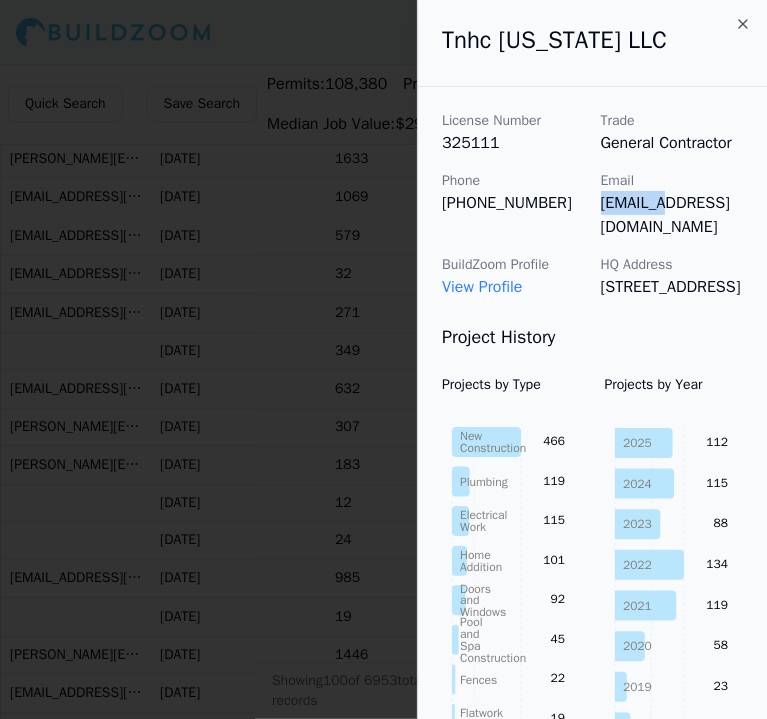click on "[EMAIL_ADDRESS][DOMAIN_NAME]" at bounding box center [672, 215] 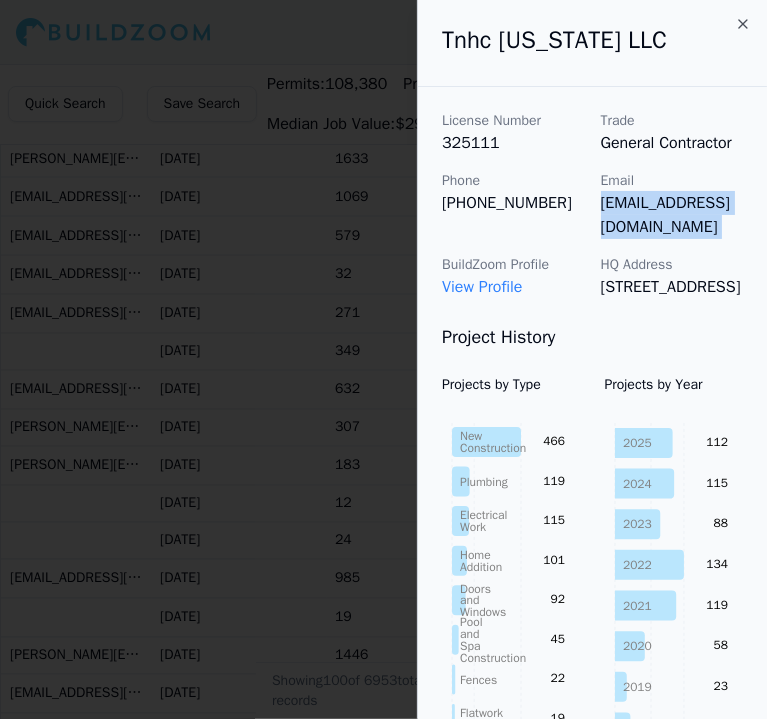 click on "[EMAIL_ADDRESS][DOMAIN_NAME]" at bounding box center [672, 215] 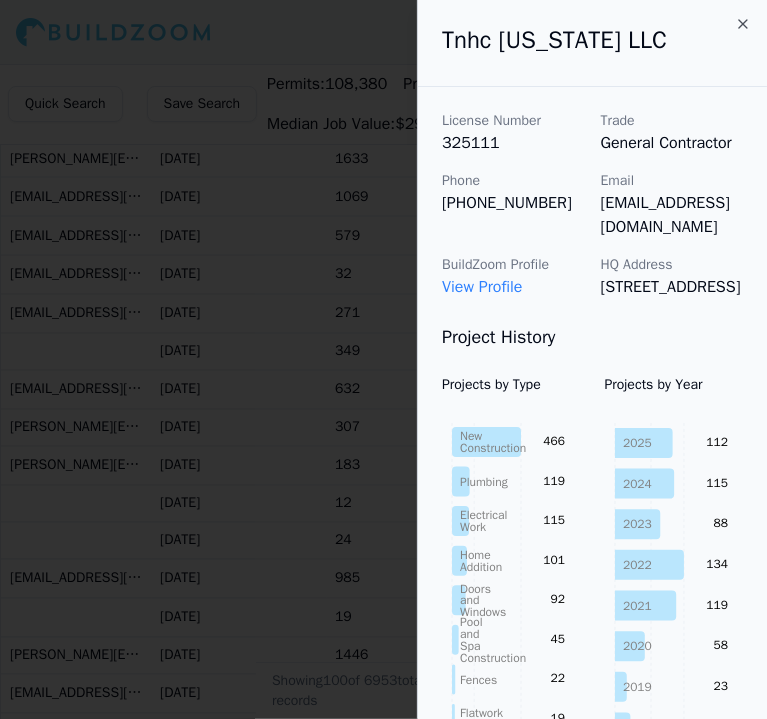 drag, startPoint x: 648, startPoint y: 203, endPoint x: 607, endPoint y: 155, distance: 63.126858 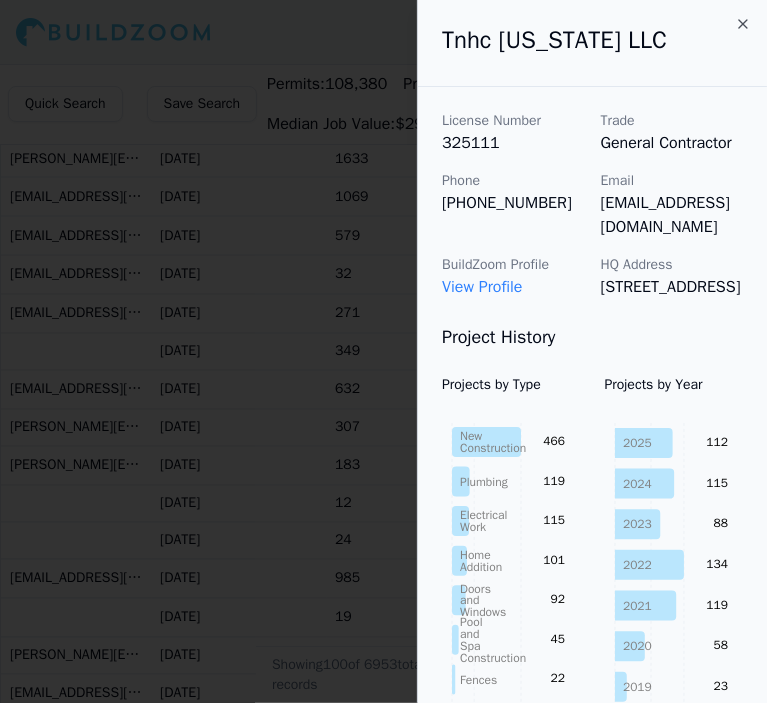 click on "[EMAIL_ADDRESS][DOMAIN_NAME]" at bounding box center (672, 215) 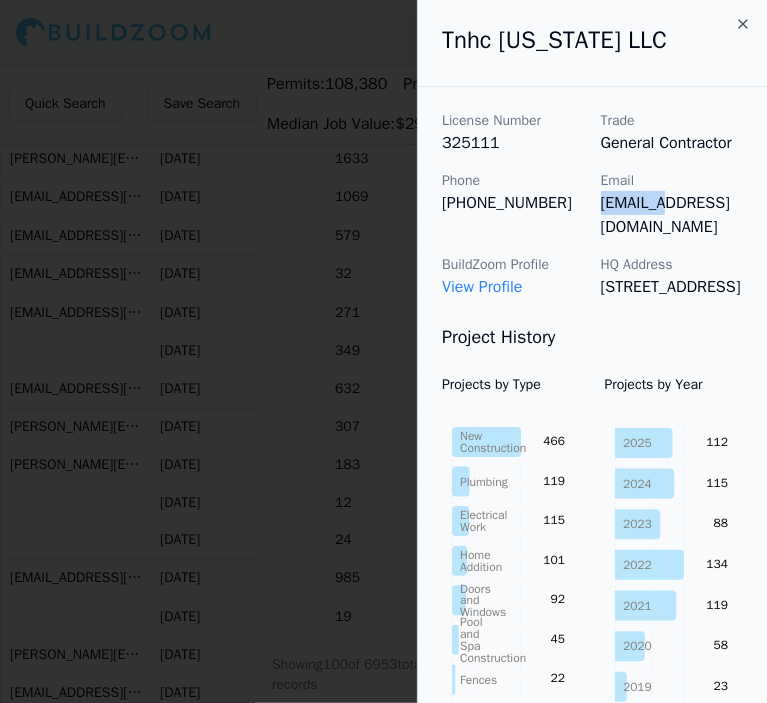 click on "[EMAIL_ADDRESS][DOMAIN_NAME]" at bounding box center [672, 215] 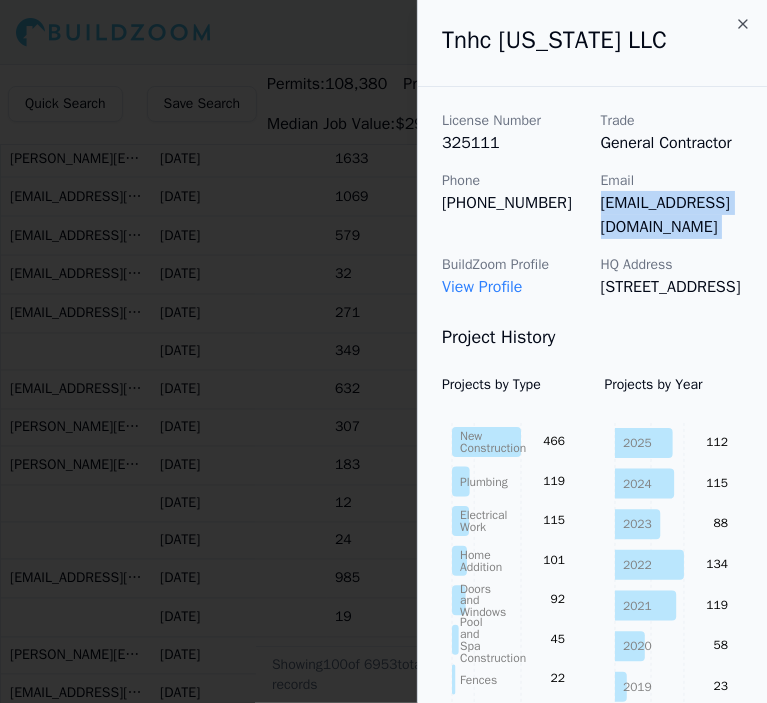 click on "[EMAIL_ADDRESS][DOMAIN_NAME]" at bounding box center [672, 215] 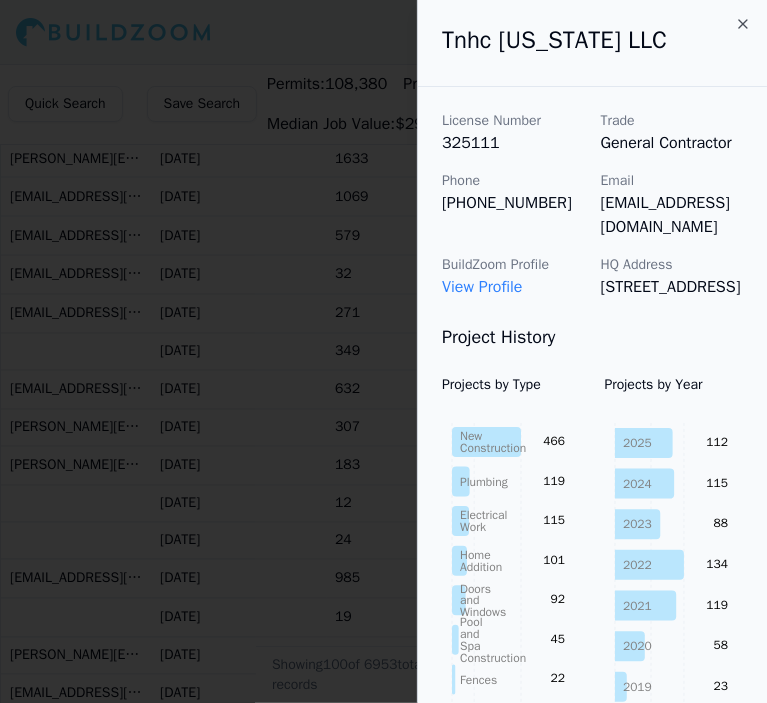 click at bounding box center [383, 351] 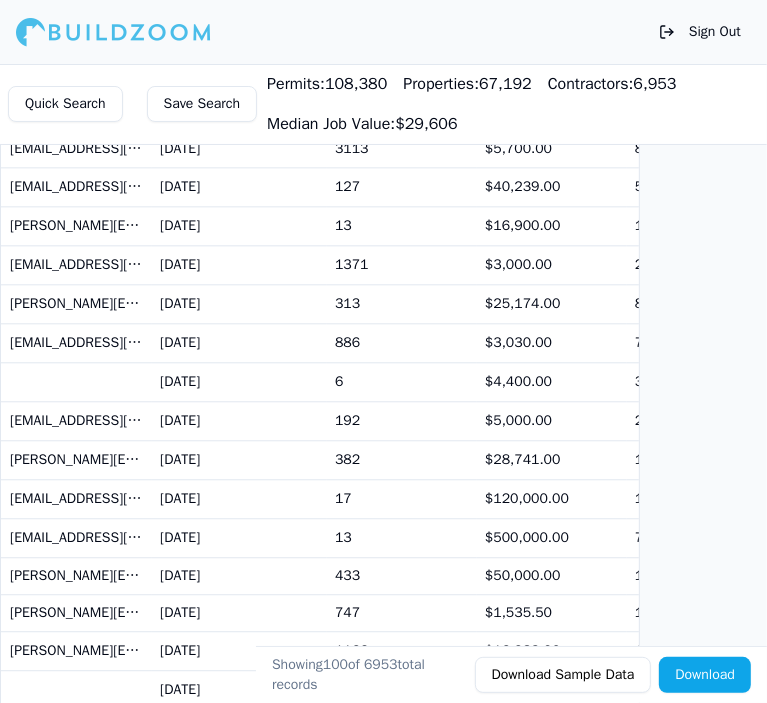 scroll, scrollTop: 2384, scrollLeft: 0, axis: vertical 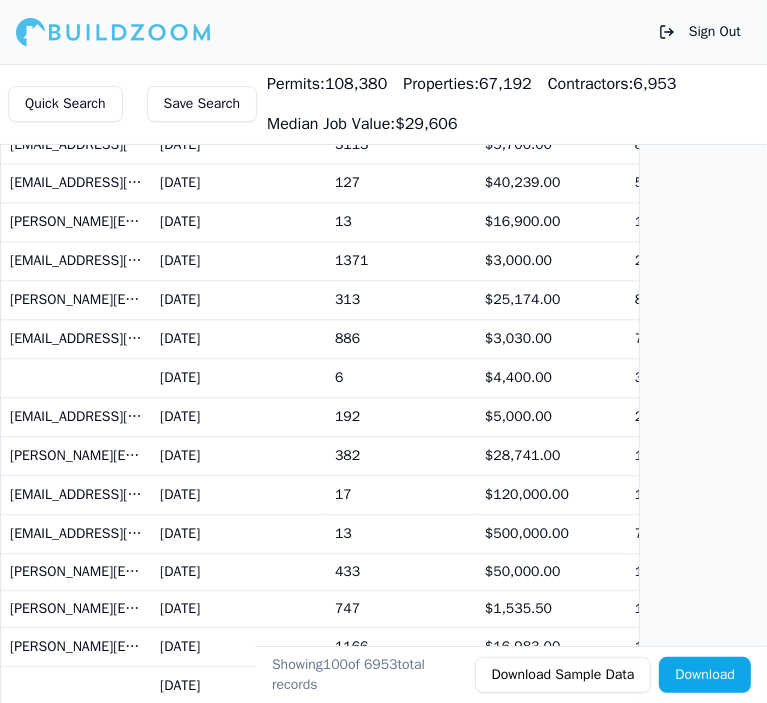 click on "17" at bounding box center (402, 494) 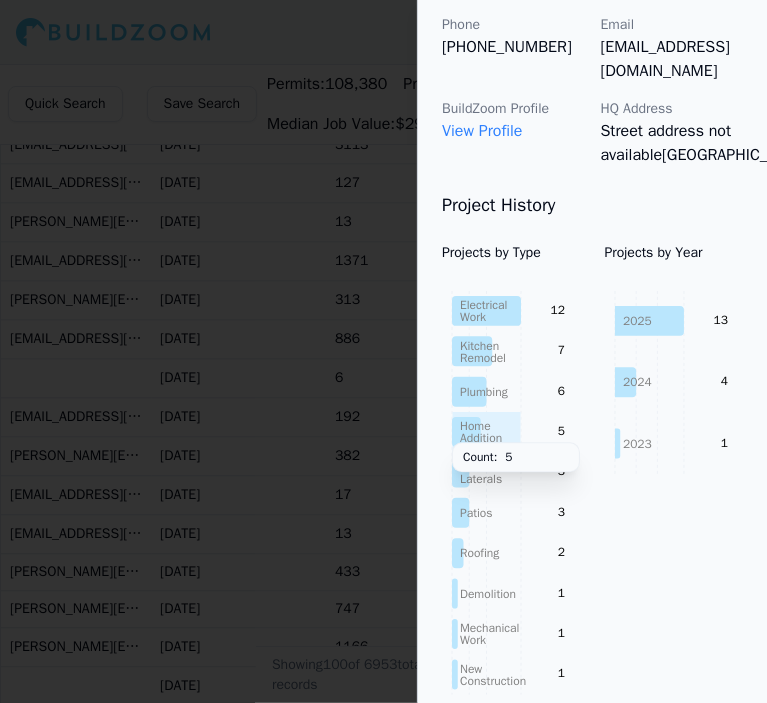 scroll, scrollTop: 158, scrollLeft: 0, axis: vertical 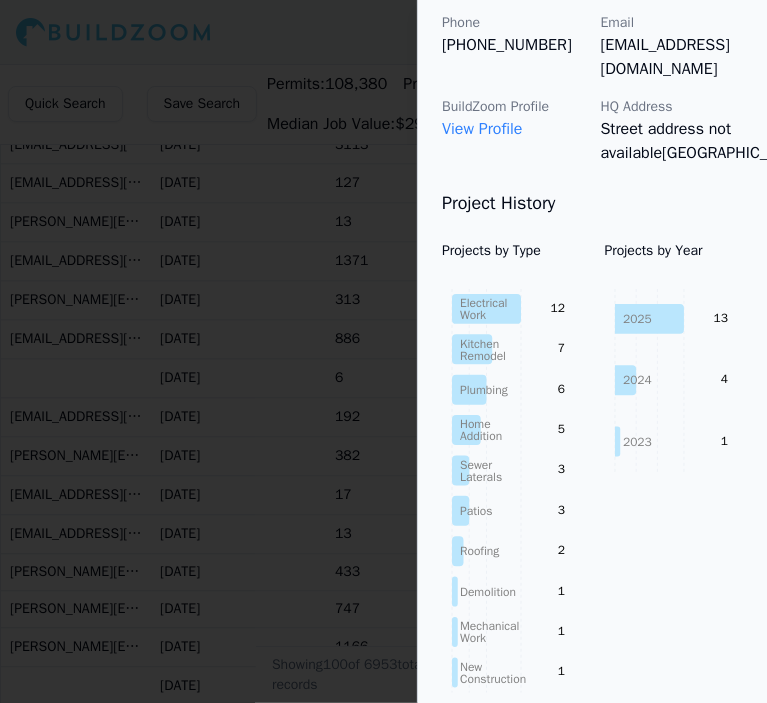 click at bounding box center (383, 351) 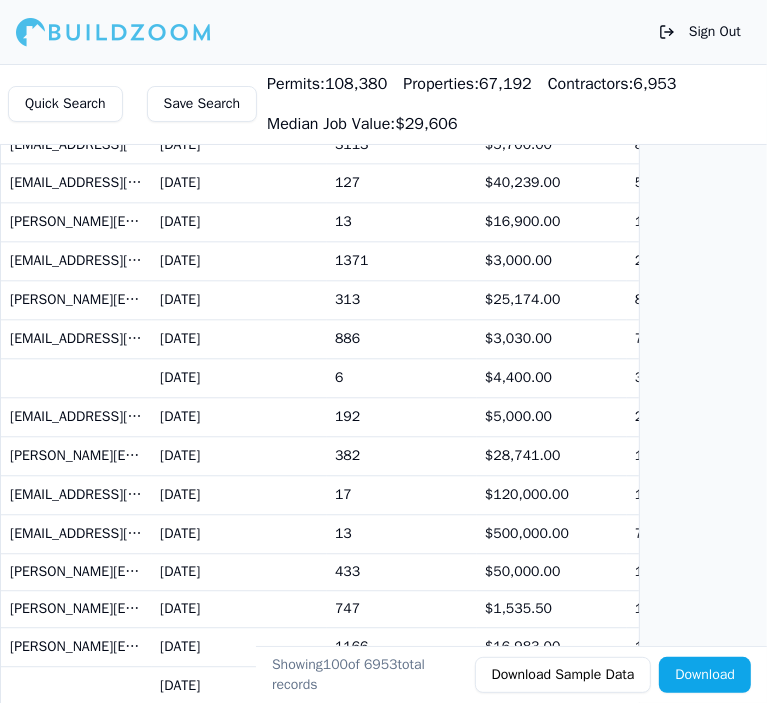 click on "13" at bounding box center (402, 533) 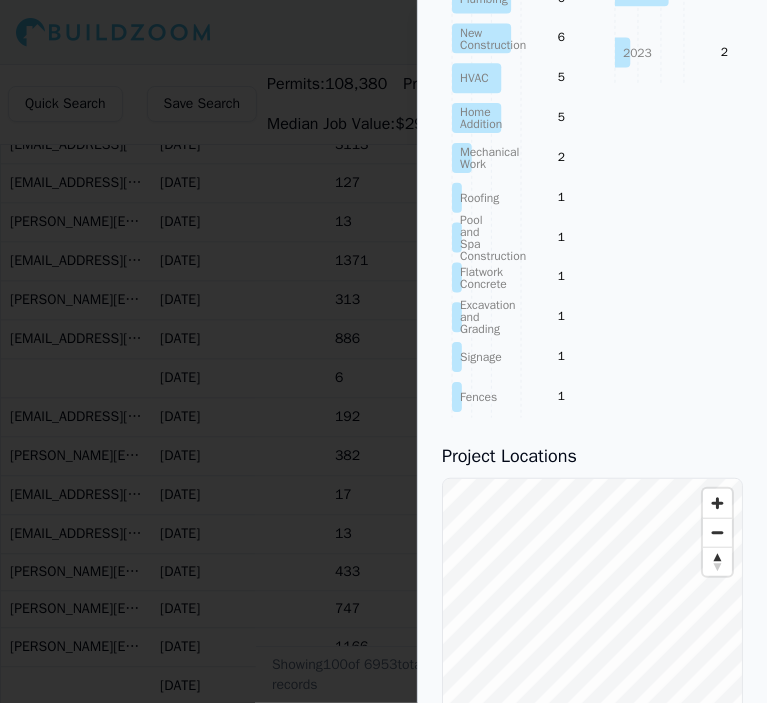 scroll, scrollTop: 592, scrollLeft: 0, axis: vertical 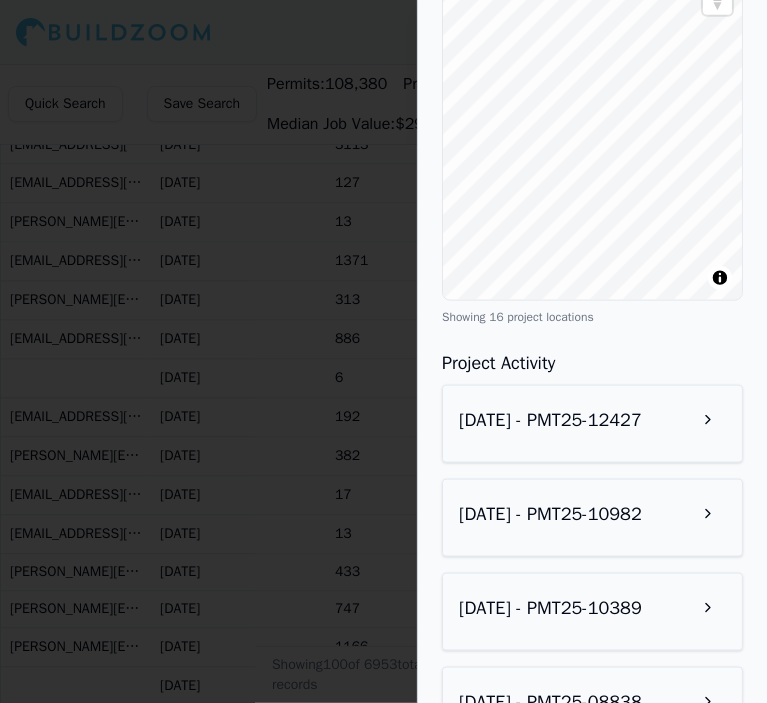 click on "[DATE] - PMT25-12427" at bounding box center (550, 420) 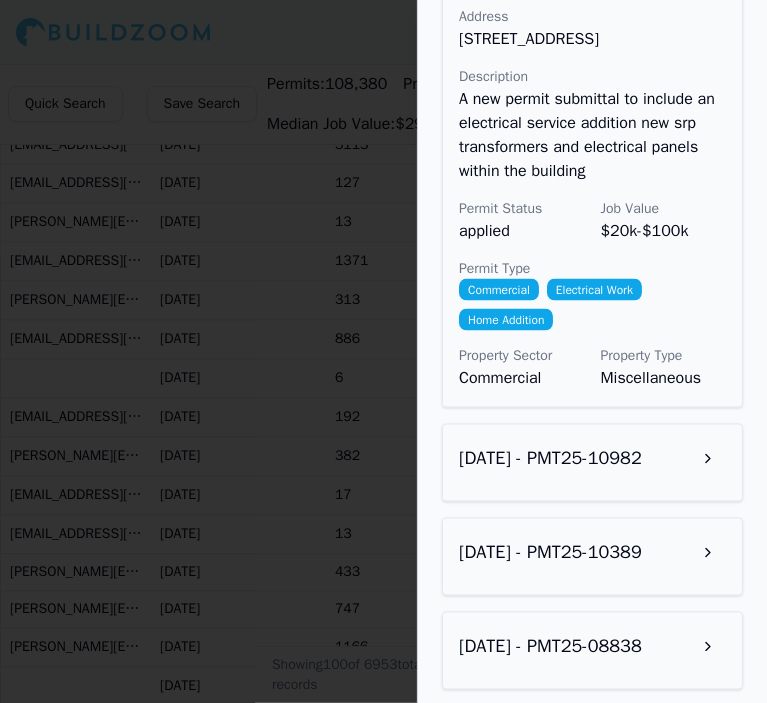 scroll, scrollTop: 1588, scrollLeft: 0, axis: vertical 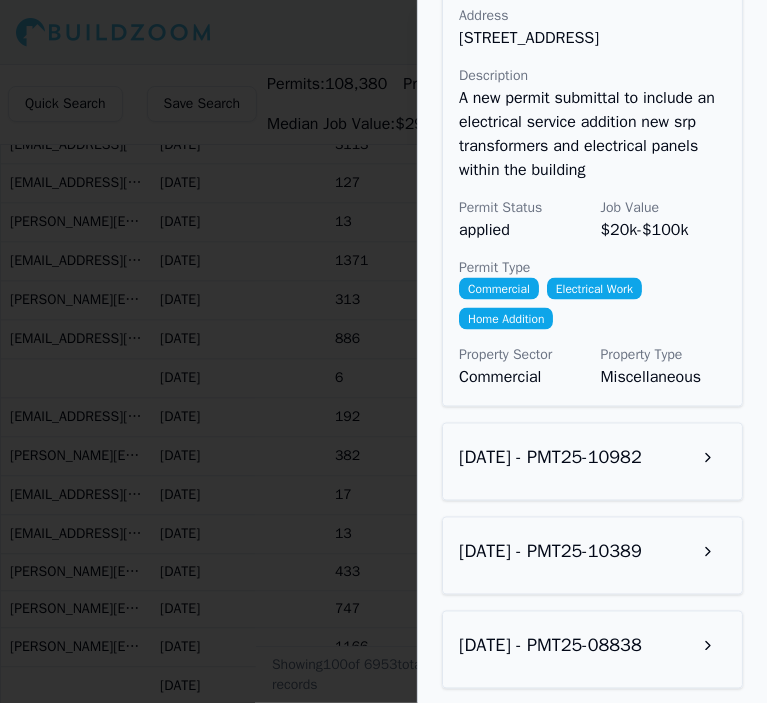click at bounding box center (708, 458) 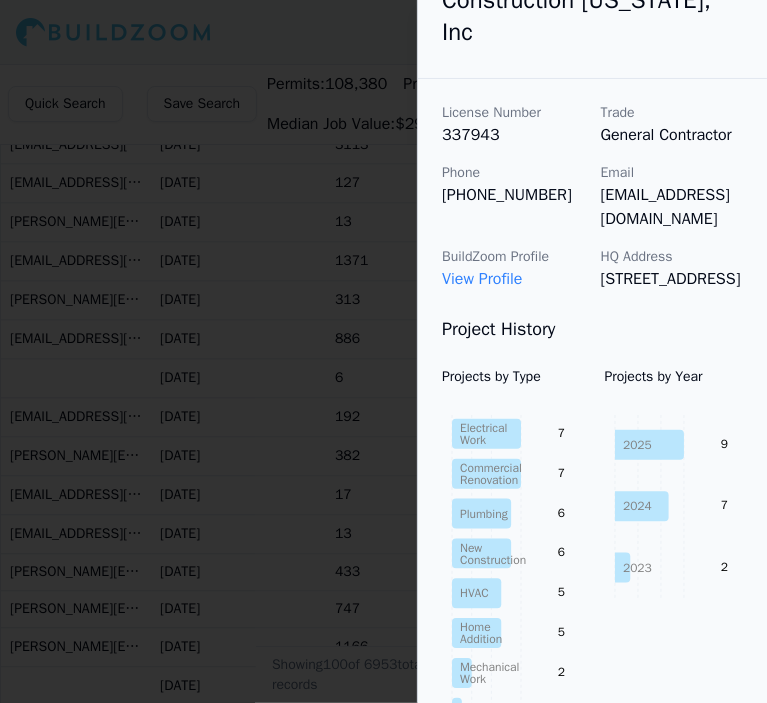 scroll, scrollTop: 0, scrollLeft: 0, axis: both 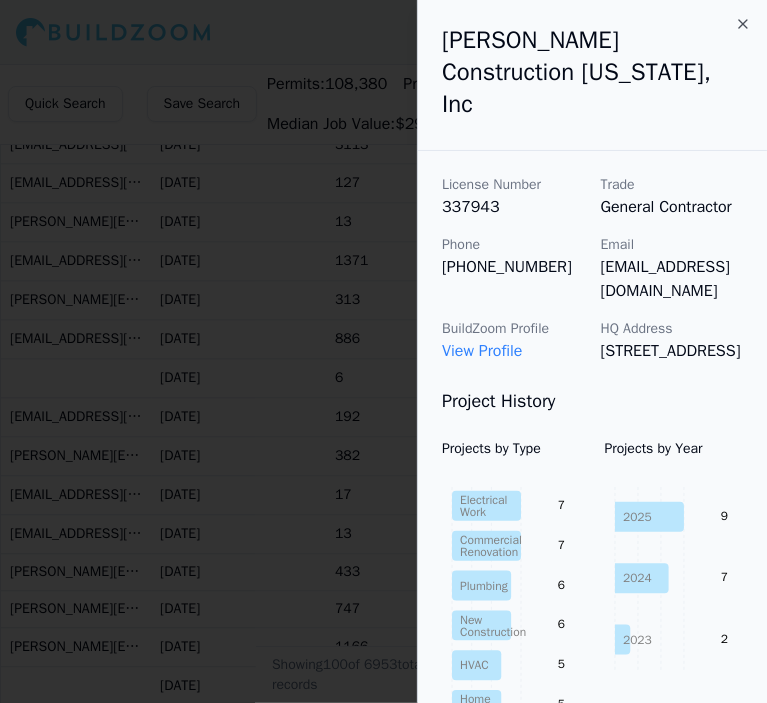 click on "View Profile" at bounding box center [482, 351] 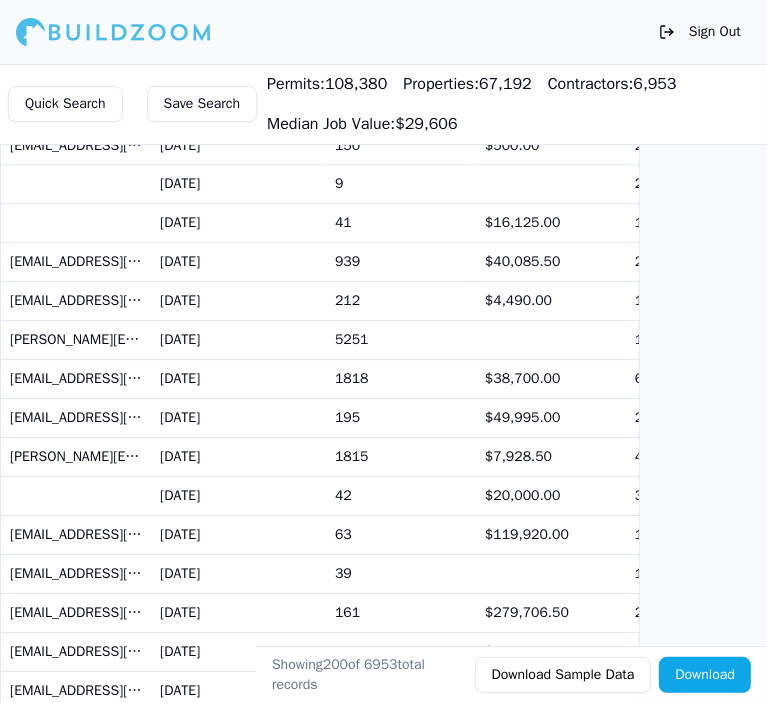 scroll, scrollTop: 3239, scrollLeft: 0, axis: vertical 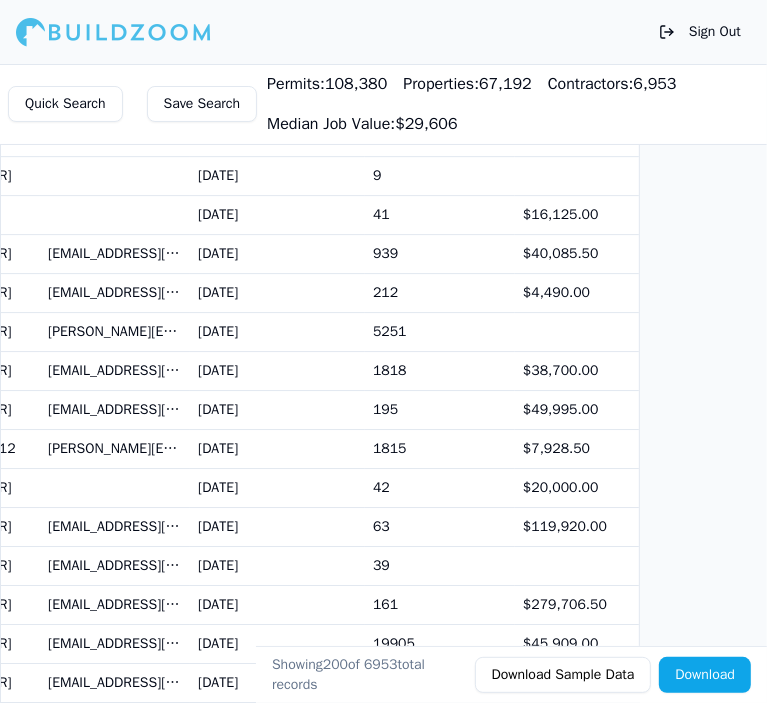 click on "[DATE]" at bounding box center [277, 526] 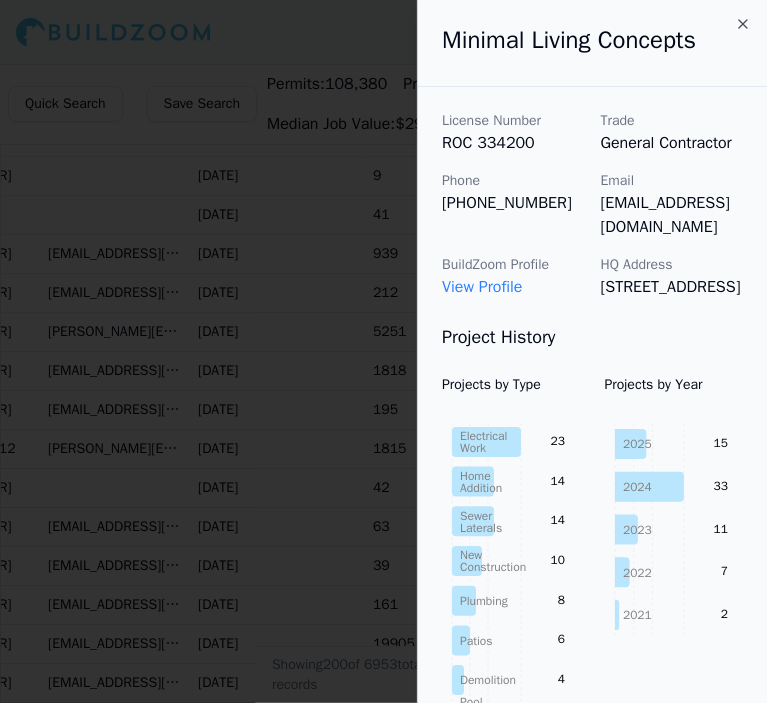 click at bounding box center [383, 351] 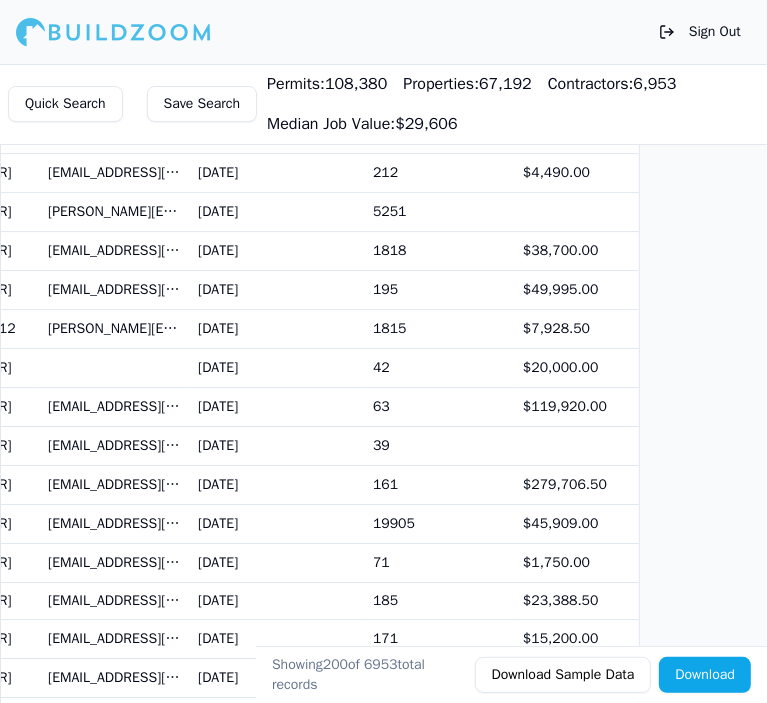 scroll, scrollTop: 3360, scrollLeft: 0, axis: vertical 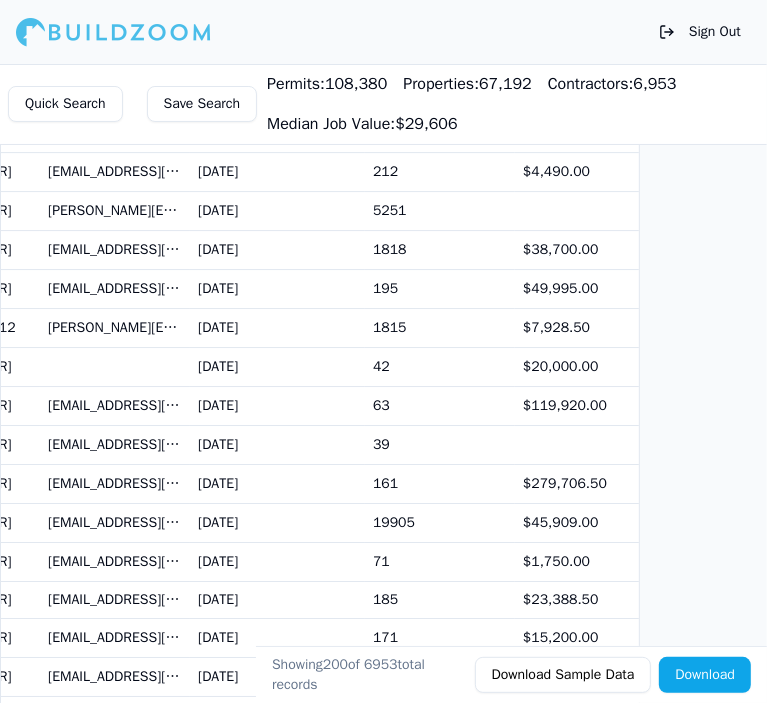click on "[DATE]" at bounding box center (277, 483) 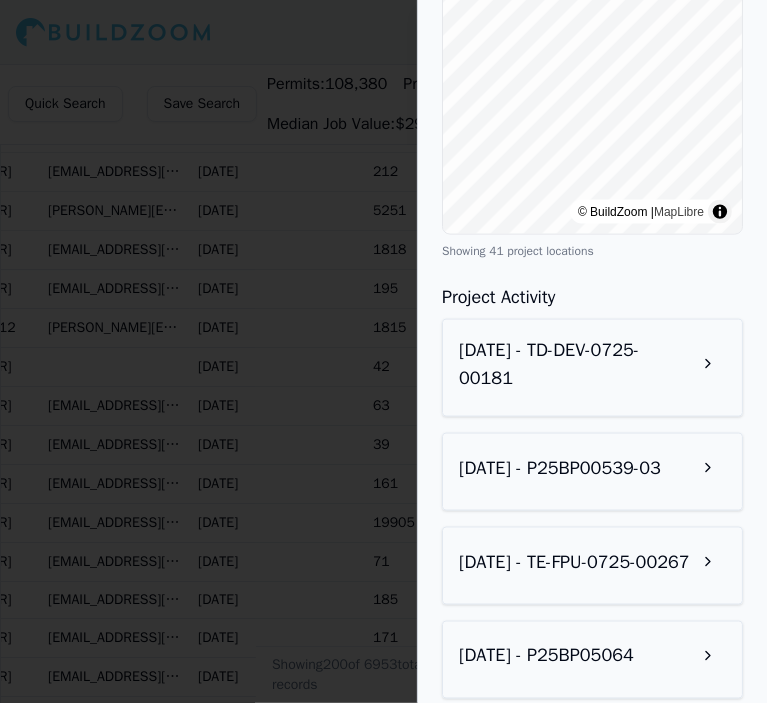scroll, scrollTop: 1352, scrollLeft: 0, axis: vertical 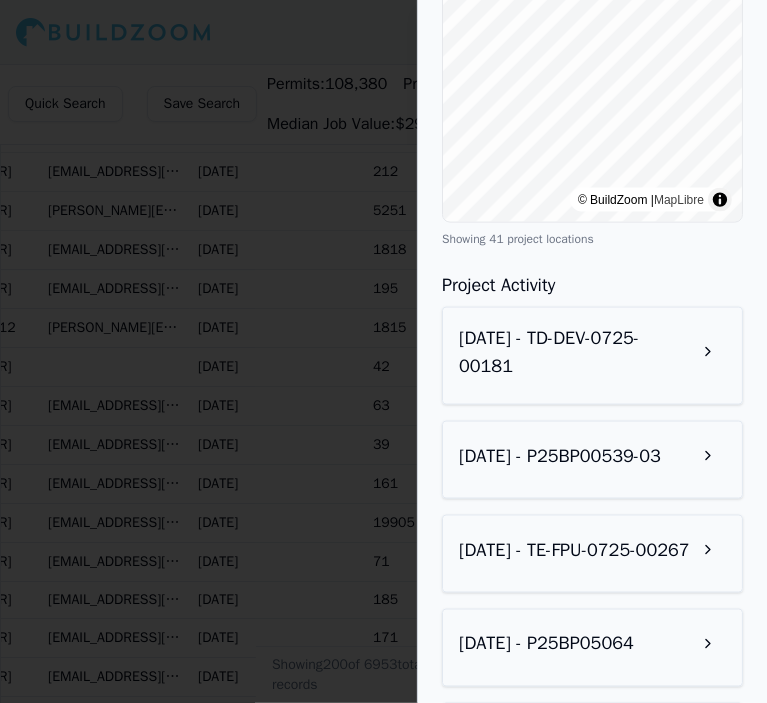 click on "[DATE] - TD-DEV-0725-00181" at bounding box center (574, 352) 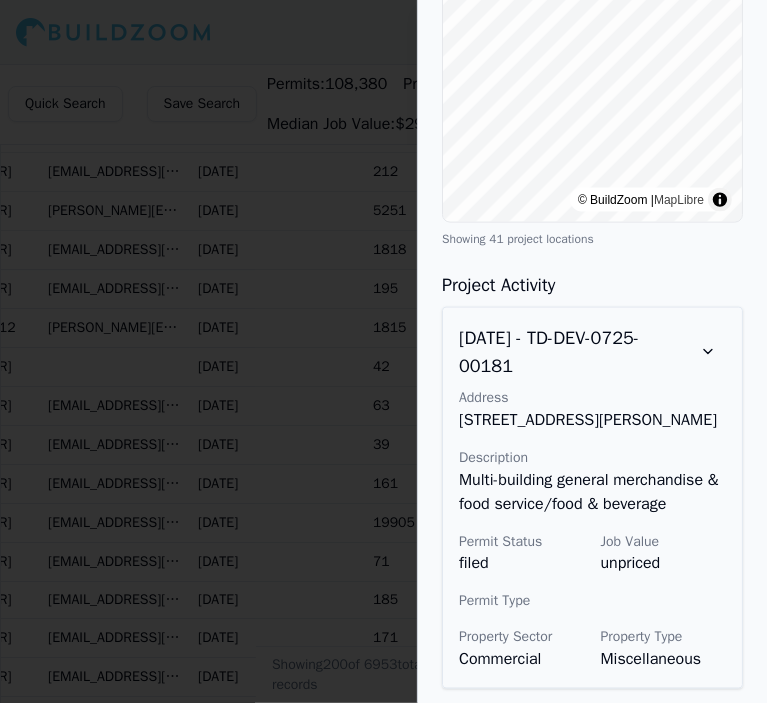 click on "[STREET_ADDRESS][PERSON_NAME]" at bounding box center [592, 420] 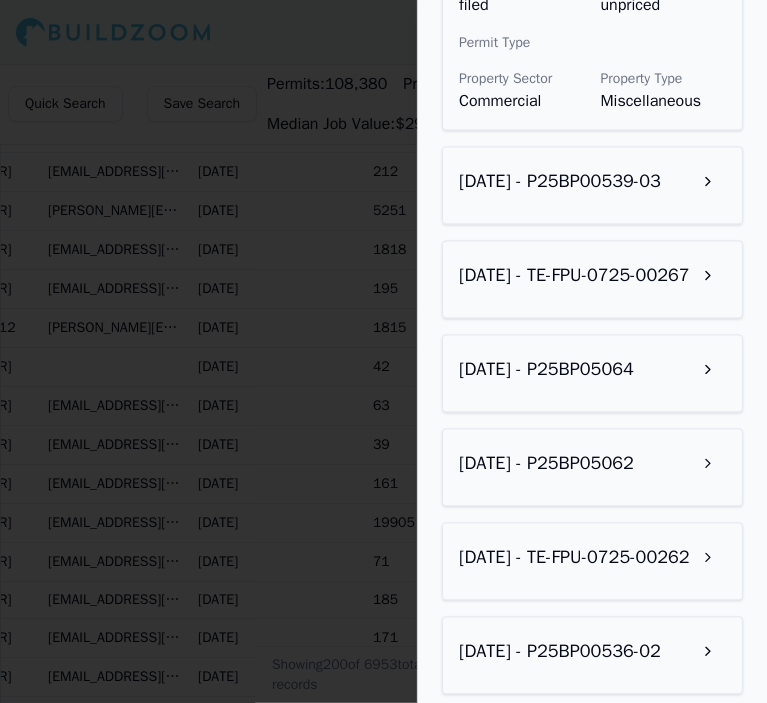 scroll, scrollTop: 1839, scrollLeft: 0, axis: vertical 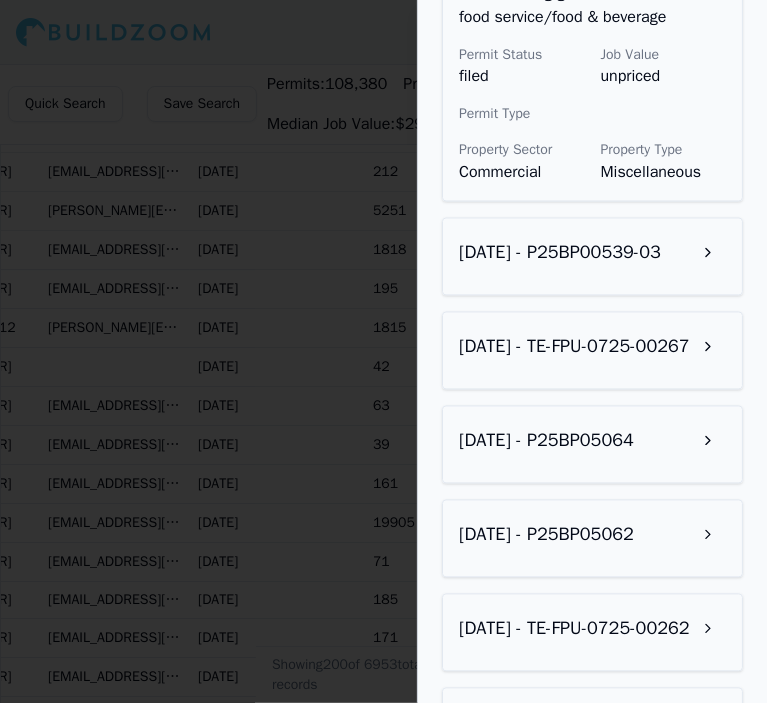 click at bounding box center [708, 253] 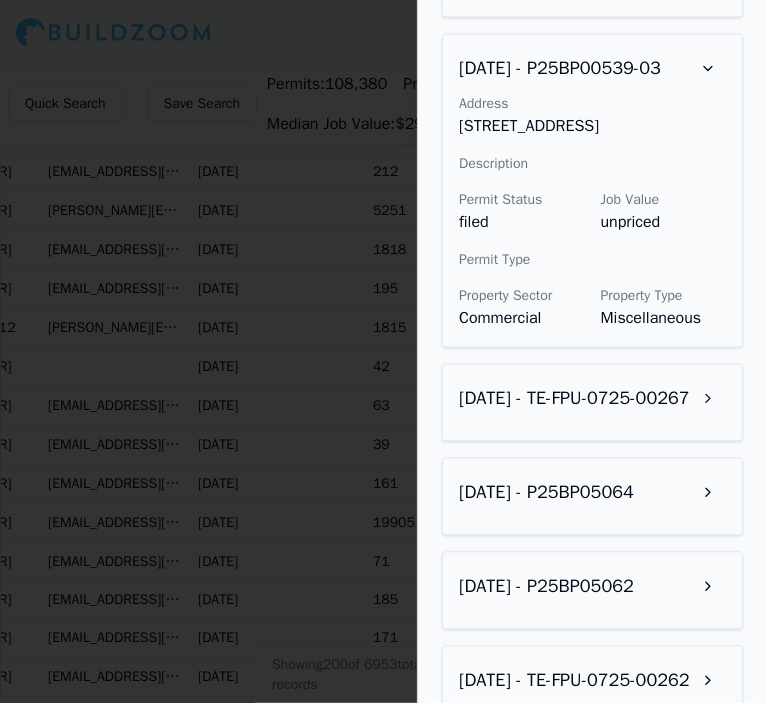 scroll, scrollTop: 2026, scrollLeft: 0, axis: vertical 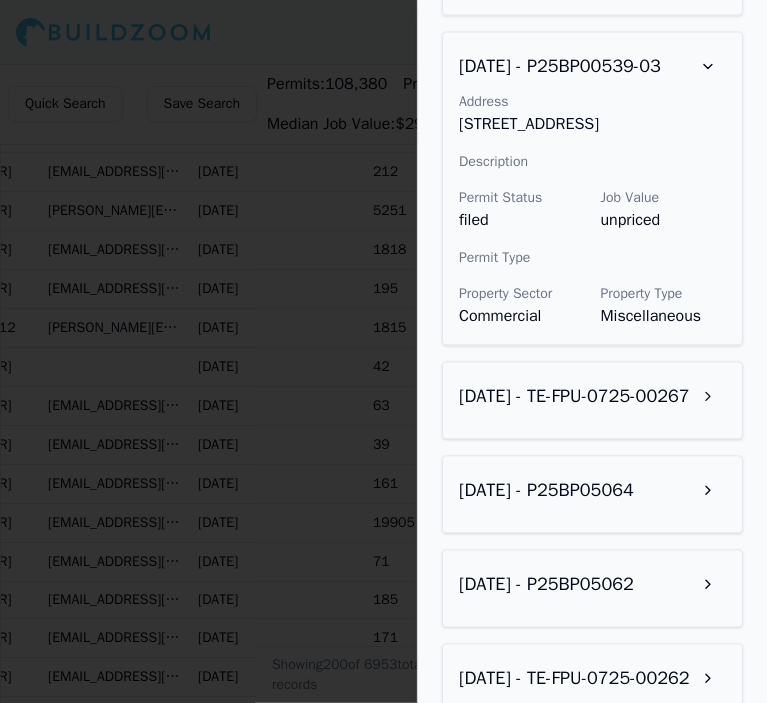 click on "[DATE] - TE-FPU-0725-00267" at bounding box center [592, 396] 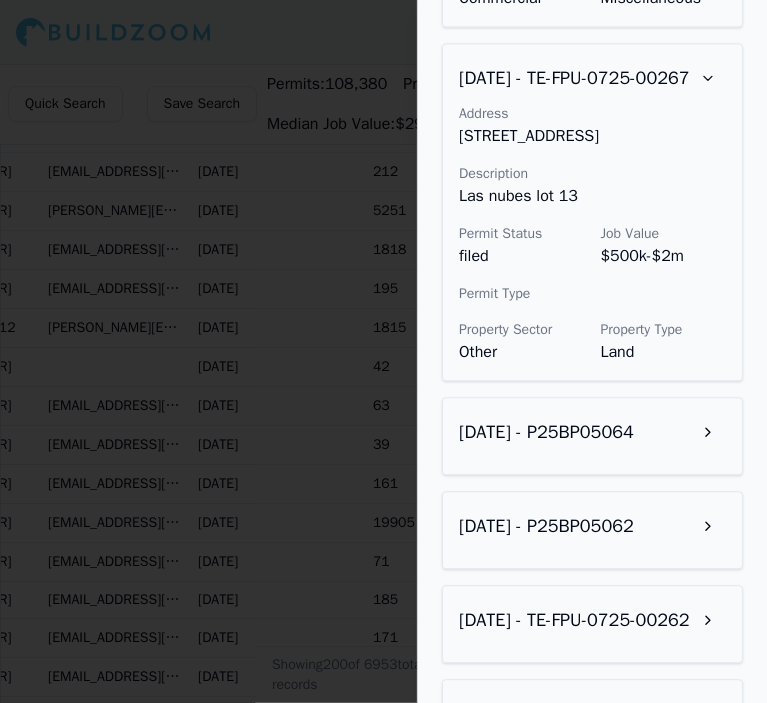 scroll, scrollTop: 2364, scrollLeft: 0, axis: vertical 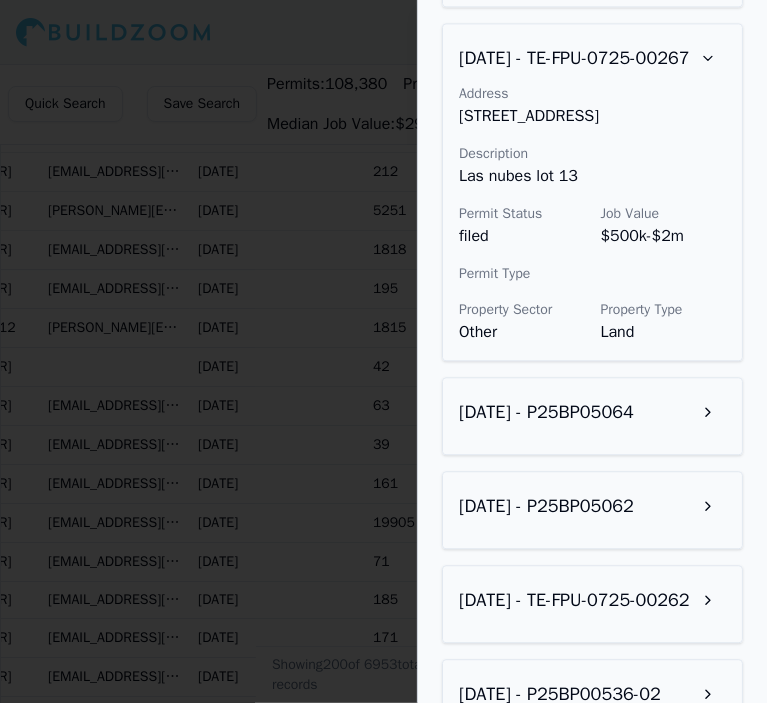 click at bounding box center [708, 412] 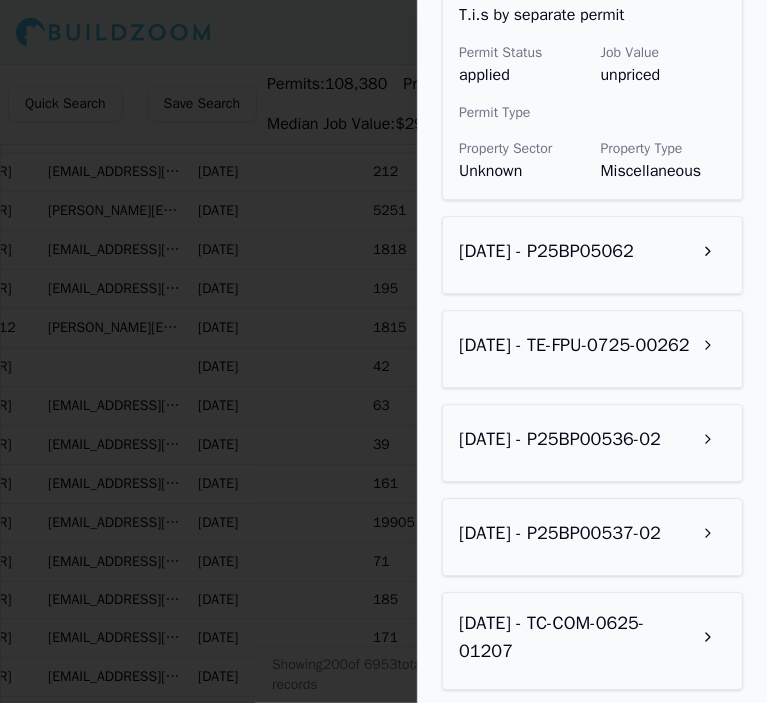 scroll, scrollTop: 2940, scrollLeft: 0, axis: vertical 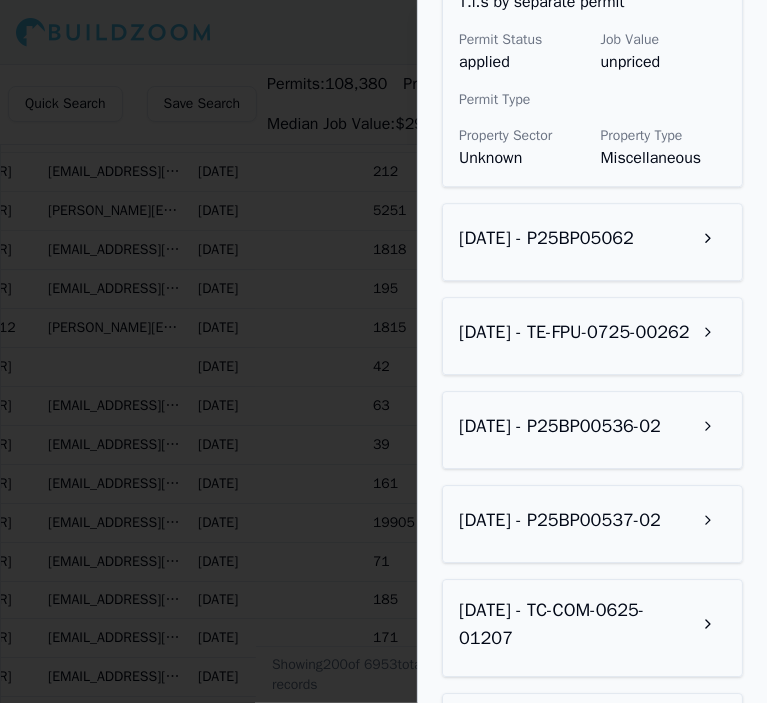 click at bounding box center (708, 238) 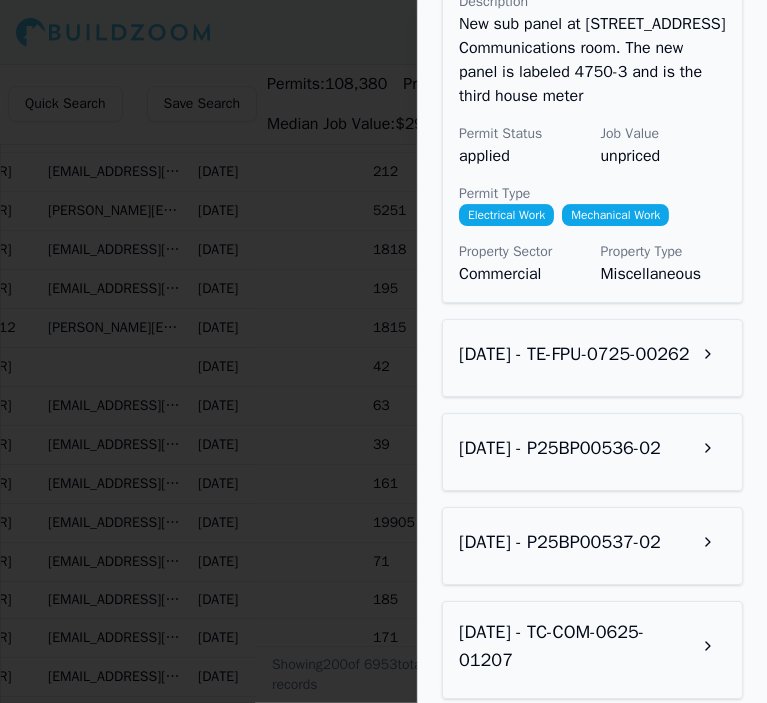 scroll, scrollTop: 3276, scrollLeft: 0, axis: vertical 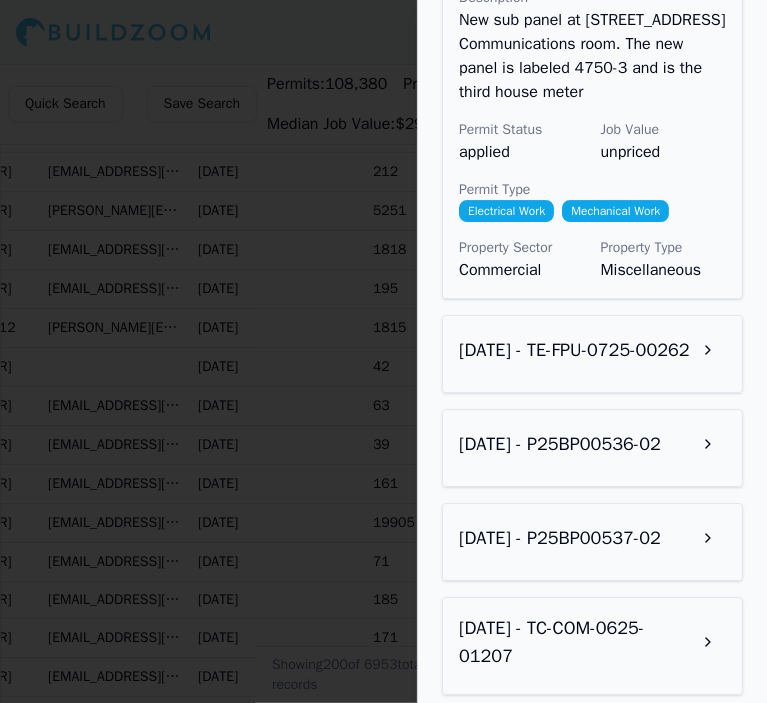click at bounding box center (708, 350) 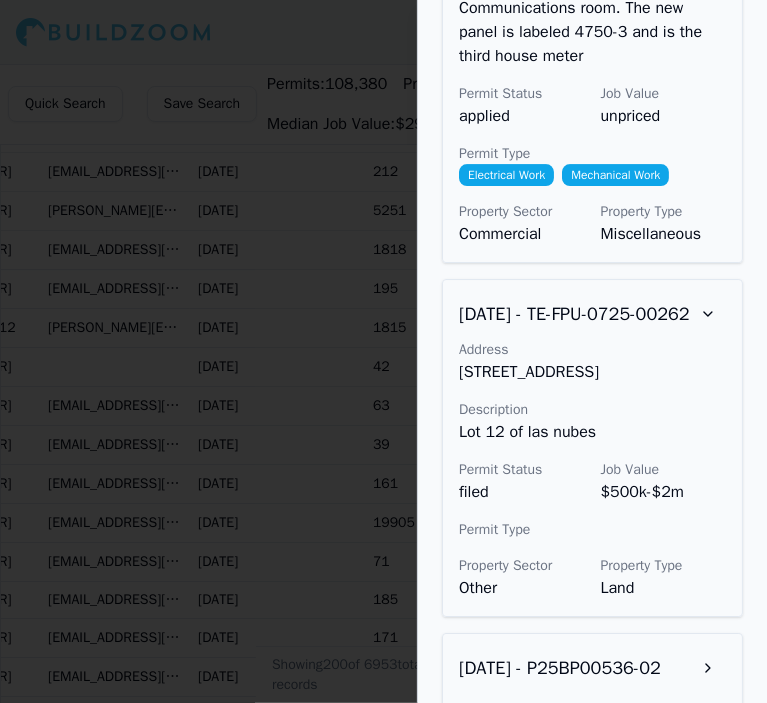 scroll, scrollTop: 3314, scrollLeft: 0, axis: vertical 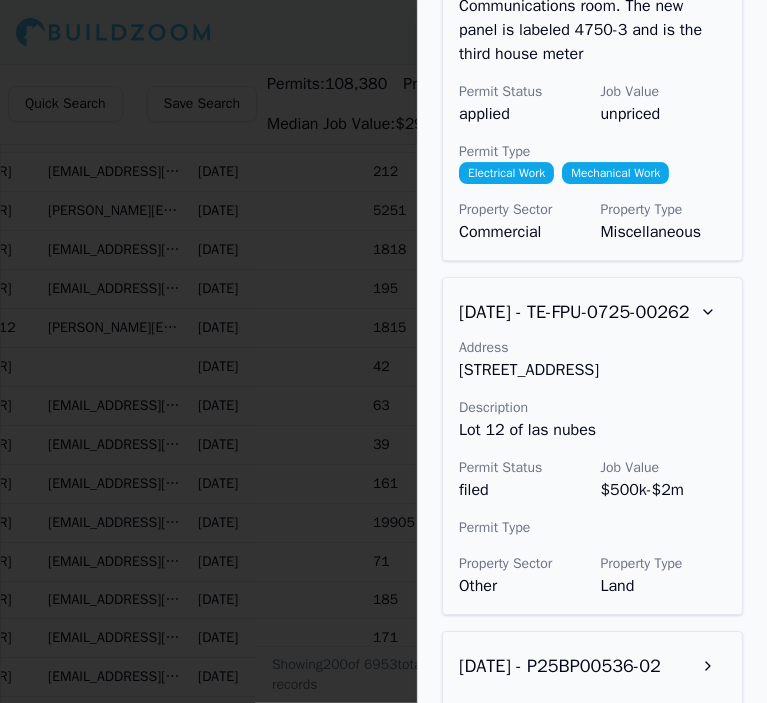 type 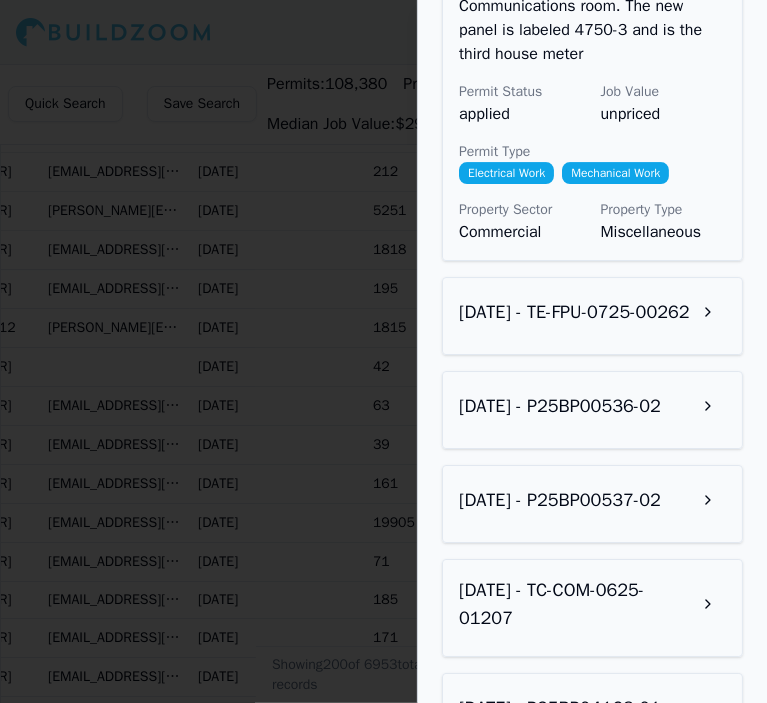 click at bounding box center (383, 351) 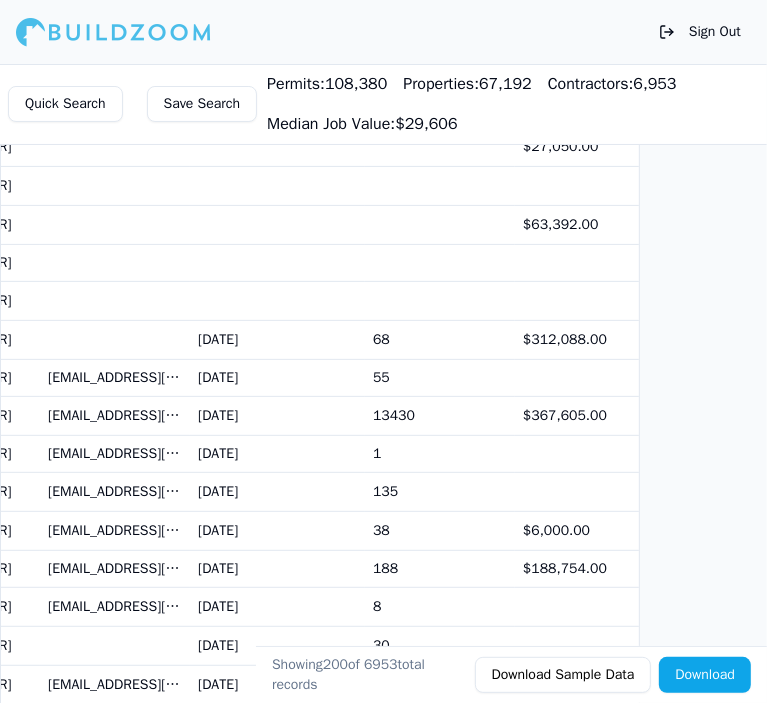 scroll, scrollTop: 4124, scrollLeft: 0, axis: vertical 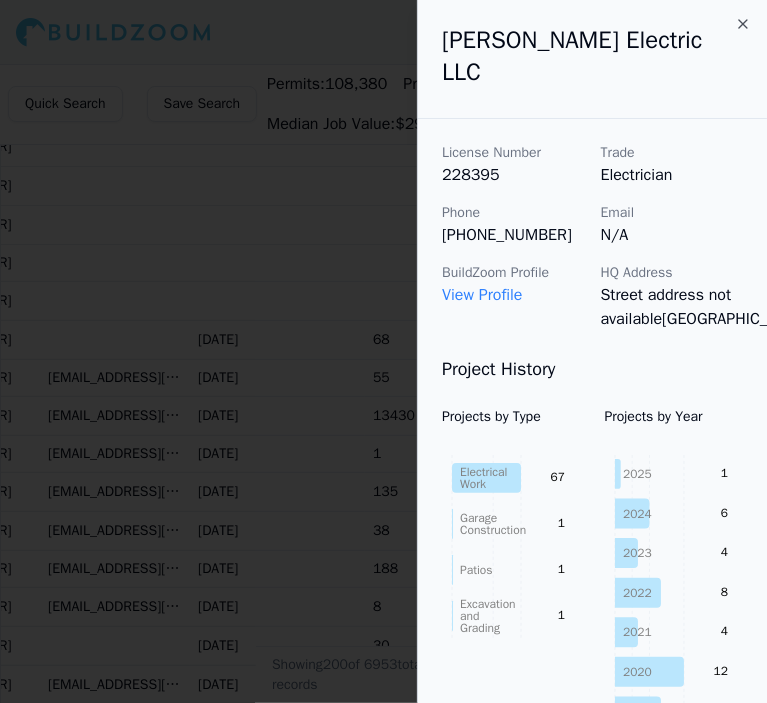 click at bounding box center (383, 351) 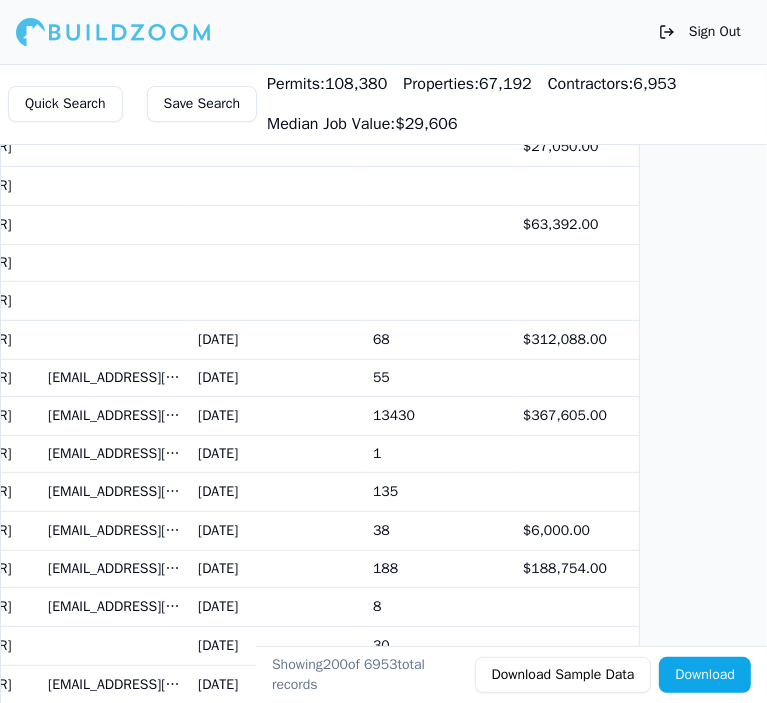 click on "[DATE]" at bounding box center (277, 415) 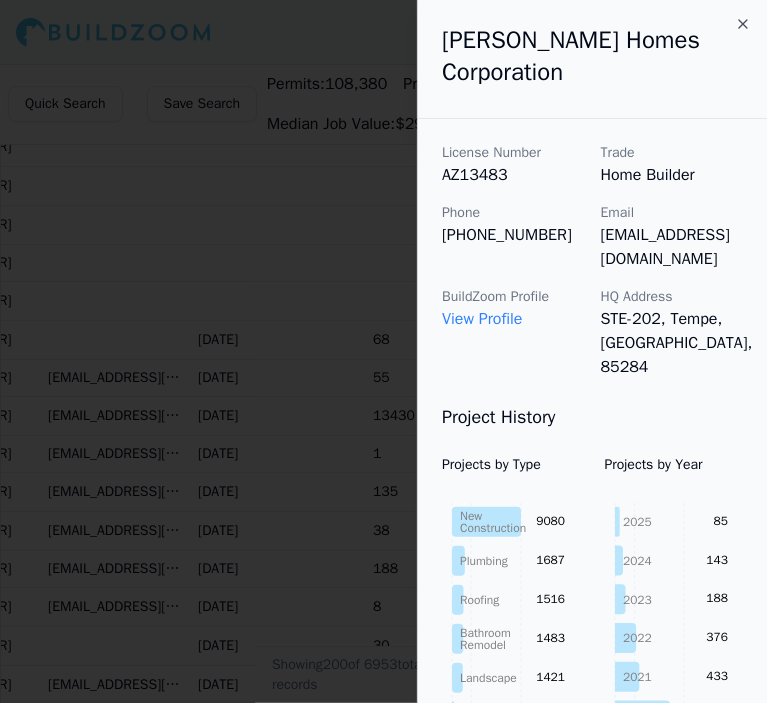 scroll, scrollTop: 0, scrollLeft: 8, axis: horizontal 